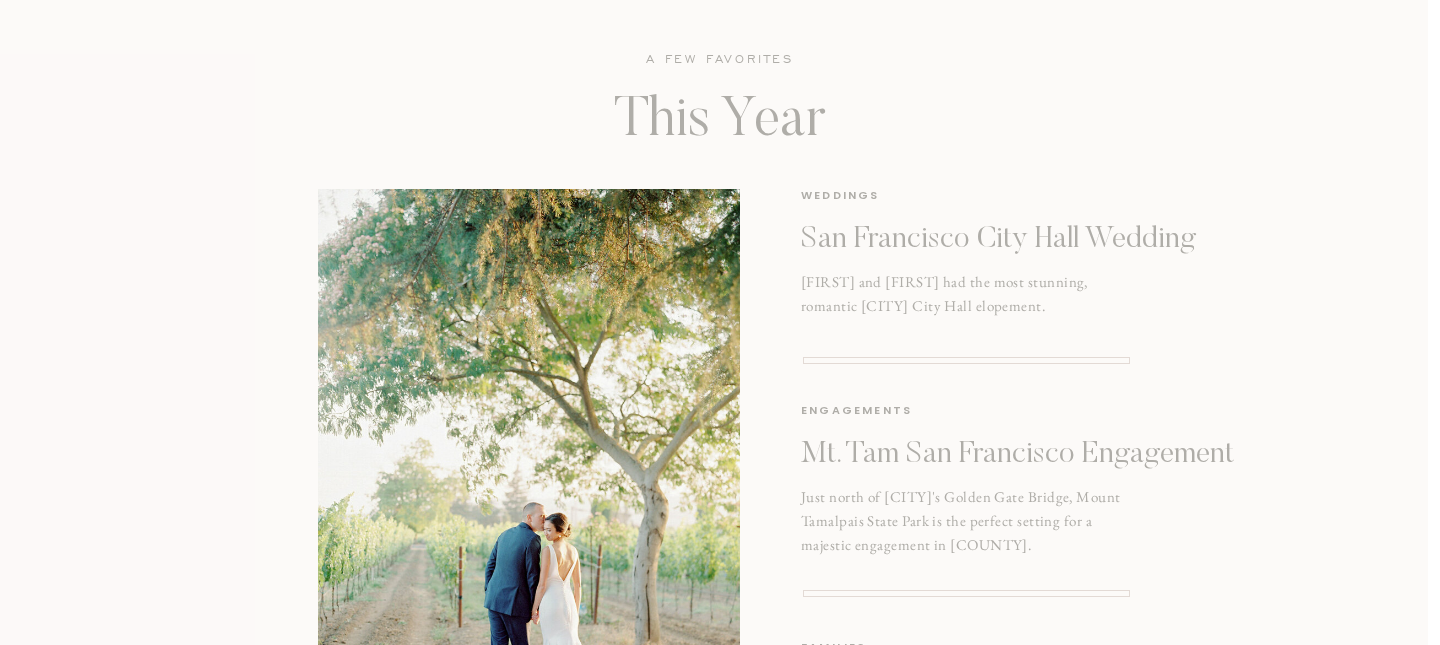 scroll, scrollTop: 3269, scrollLeft: 0, axis: vertical 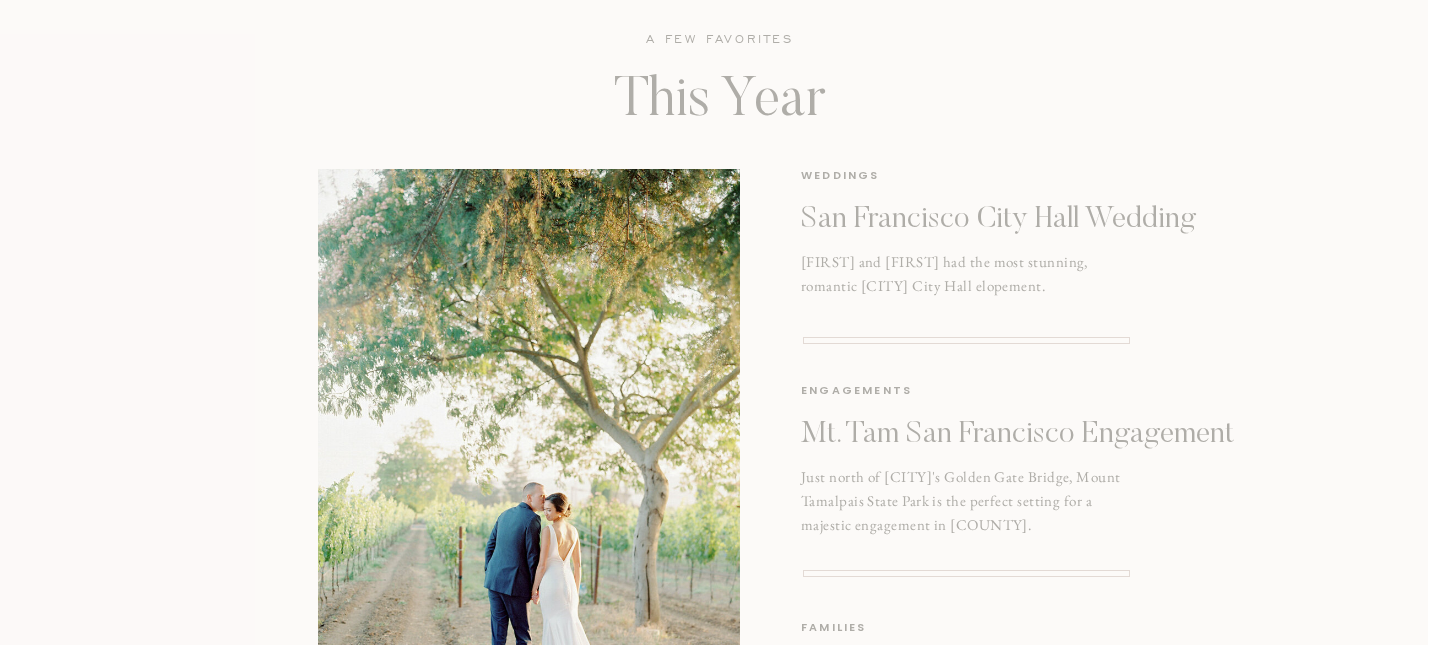click on "San Francisco City Hall Wedding" at bounding box center [1021, 220] 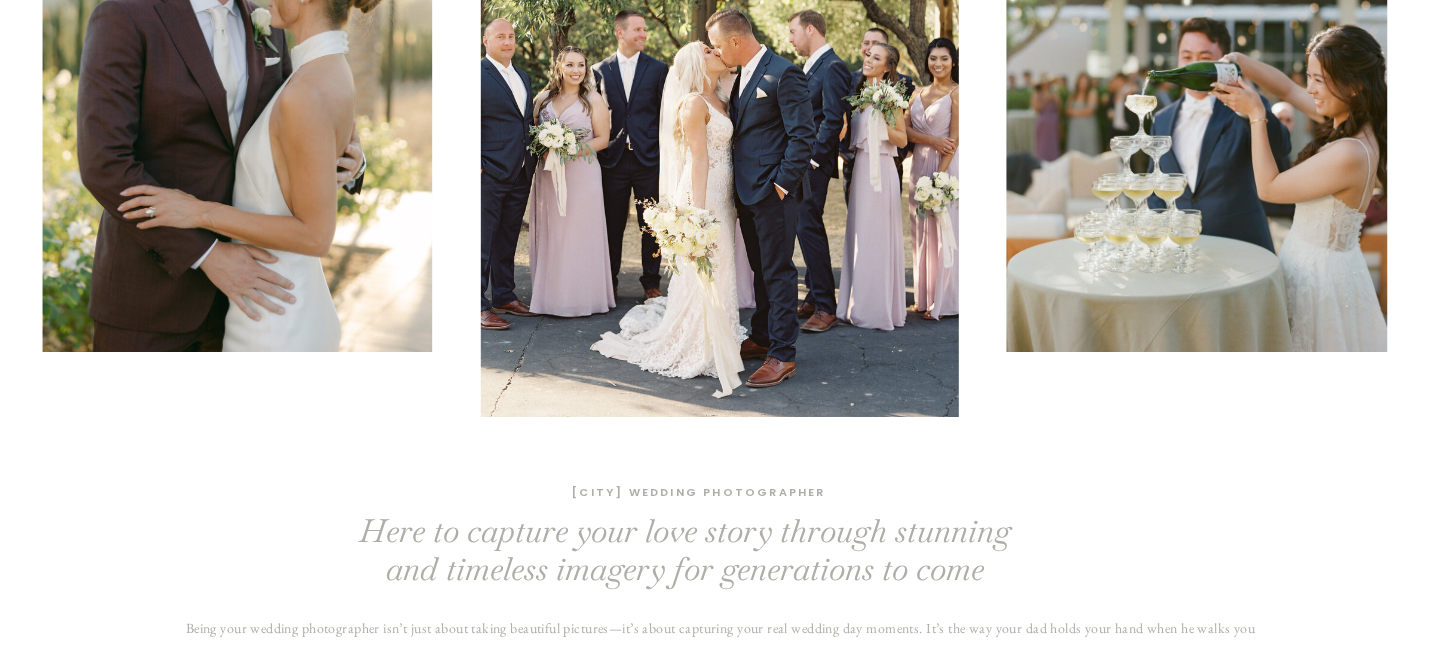 scroll, scrollTop: 0, scrollLeft: 0, axis: both 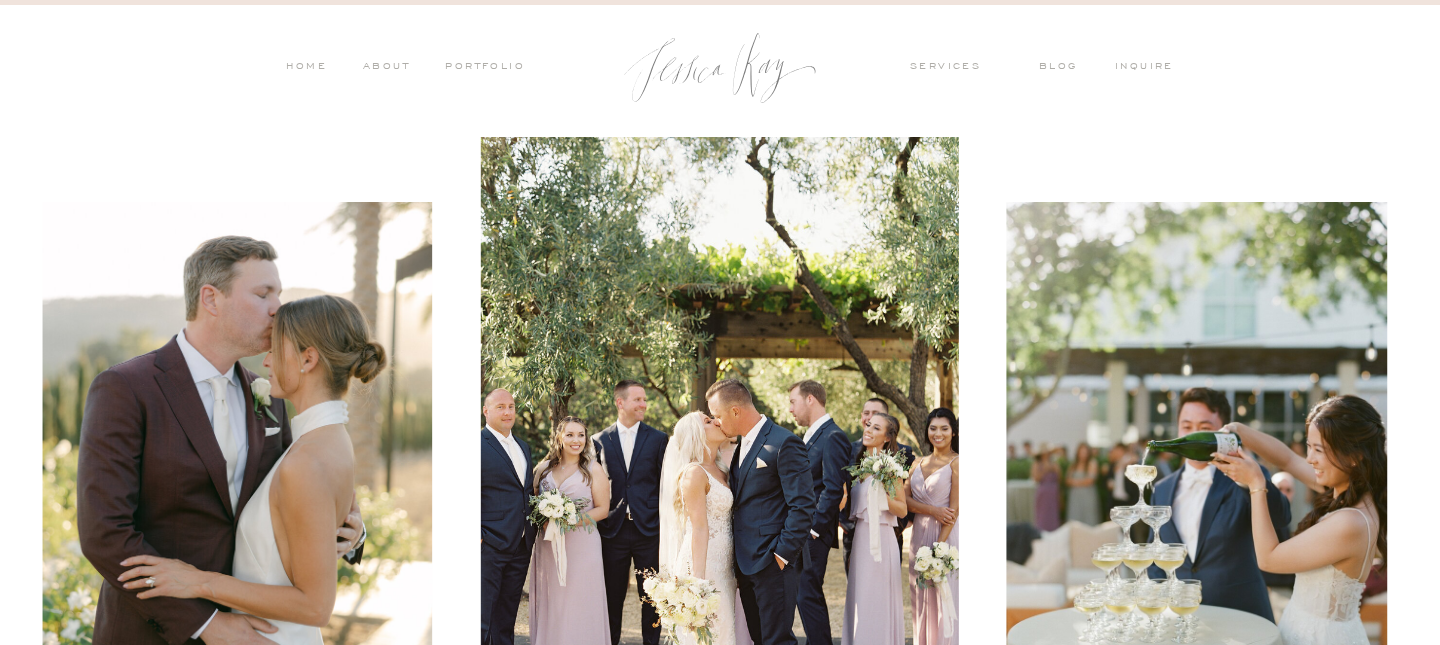 click on "services" at bounding box center [959, 68] 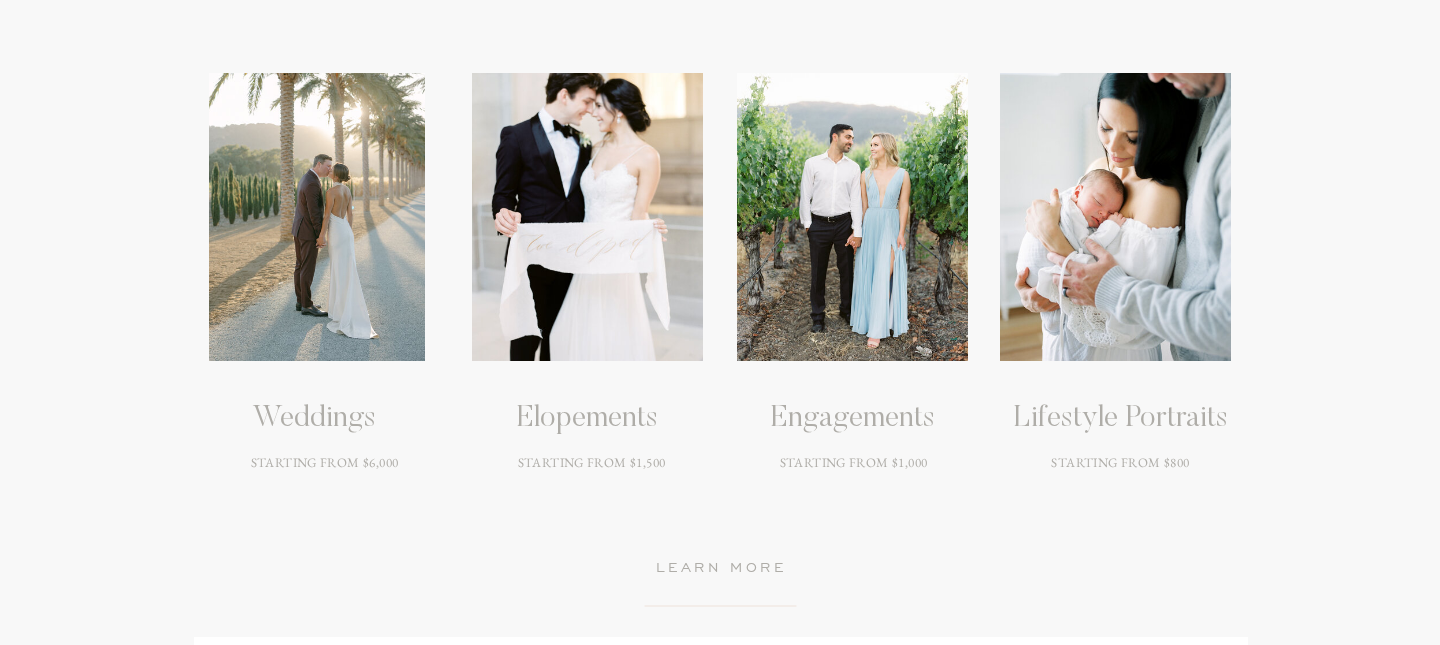 scroll, scrollTop: 2759, scrollLeft: 0, axis: vertical 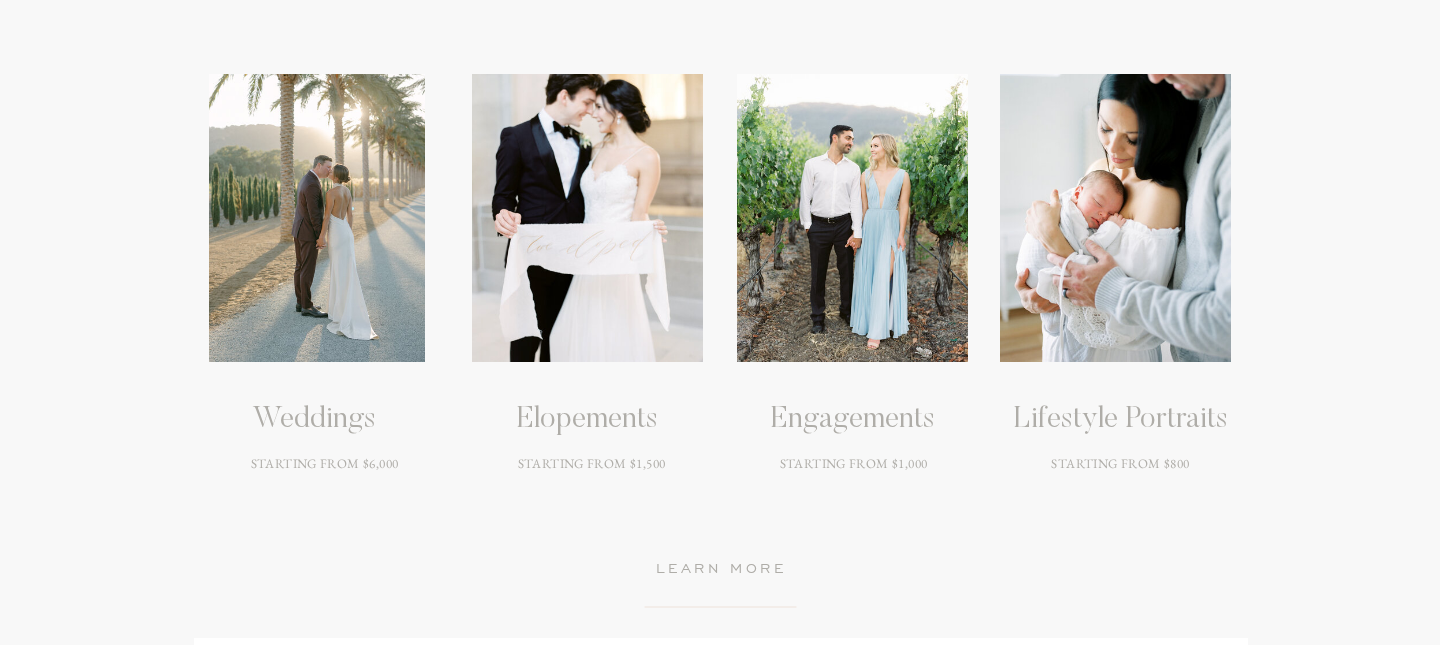 click on "learn more" at bounding box center (721, 571) 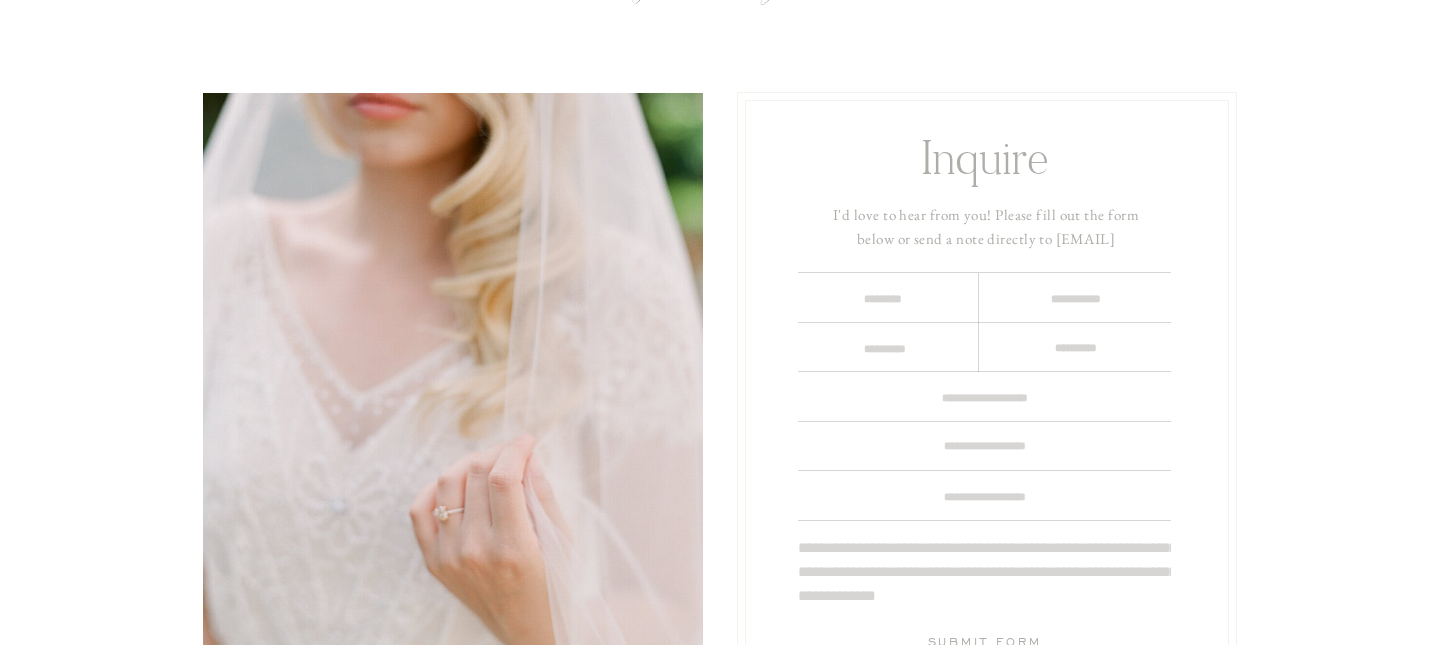 scroll, scrollTop: 85, scrollLeft: 0, axis: vertical 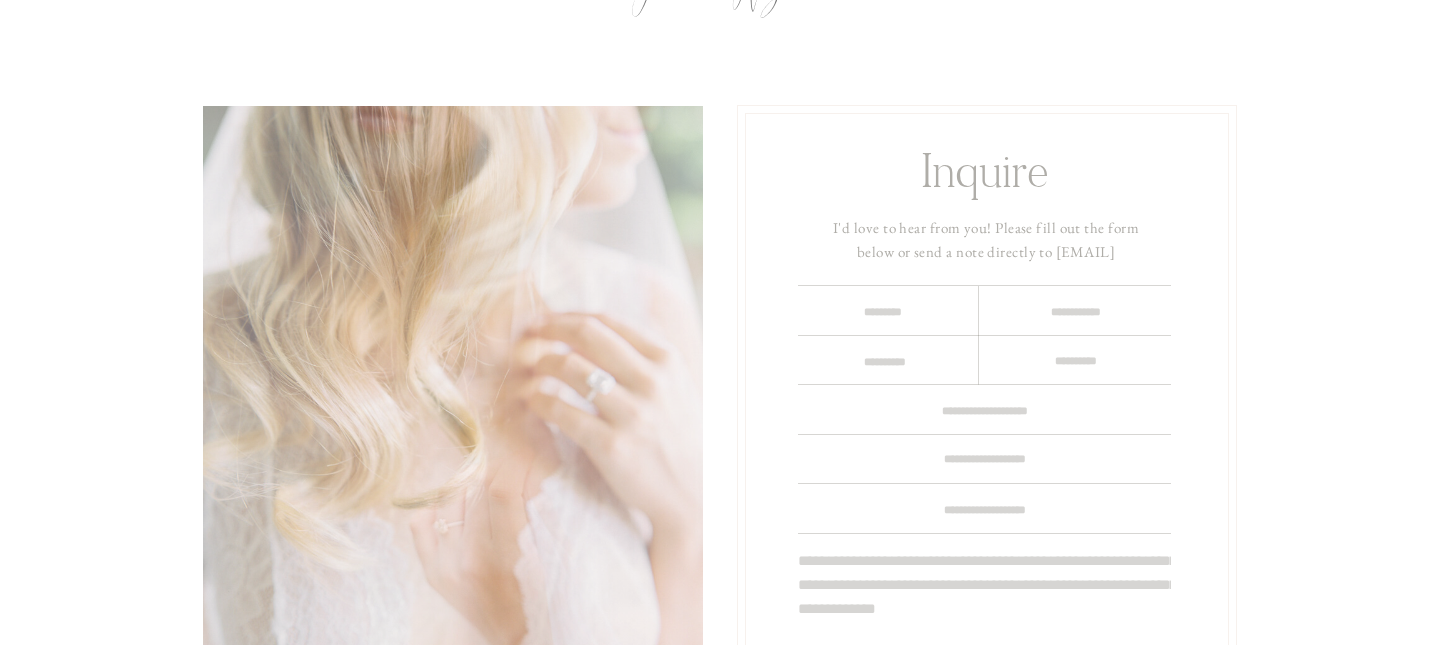 click at bounding box center (882, 312) 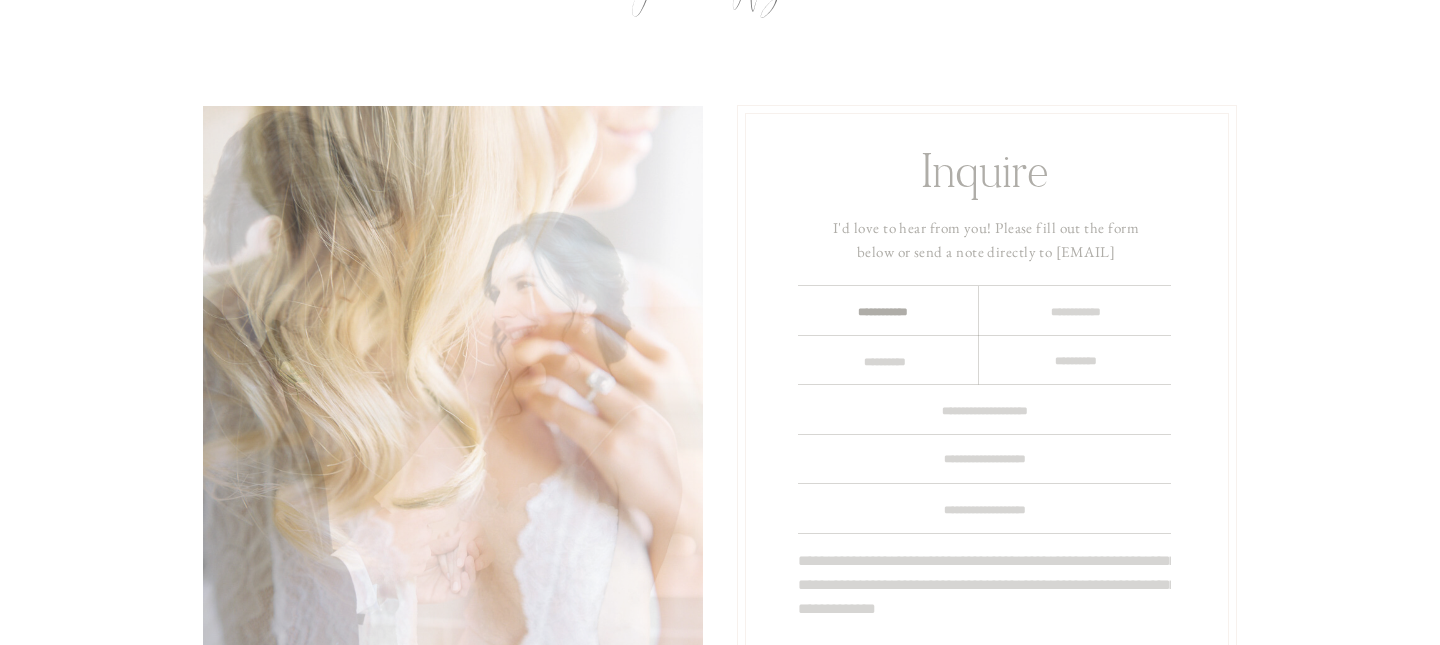 type on "**********" 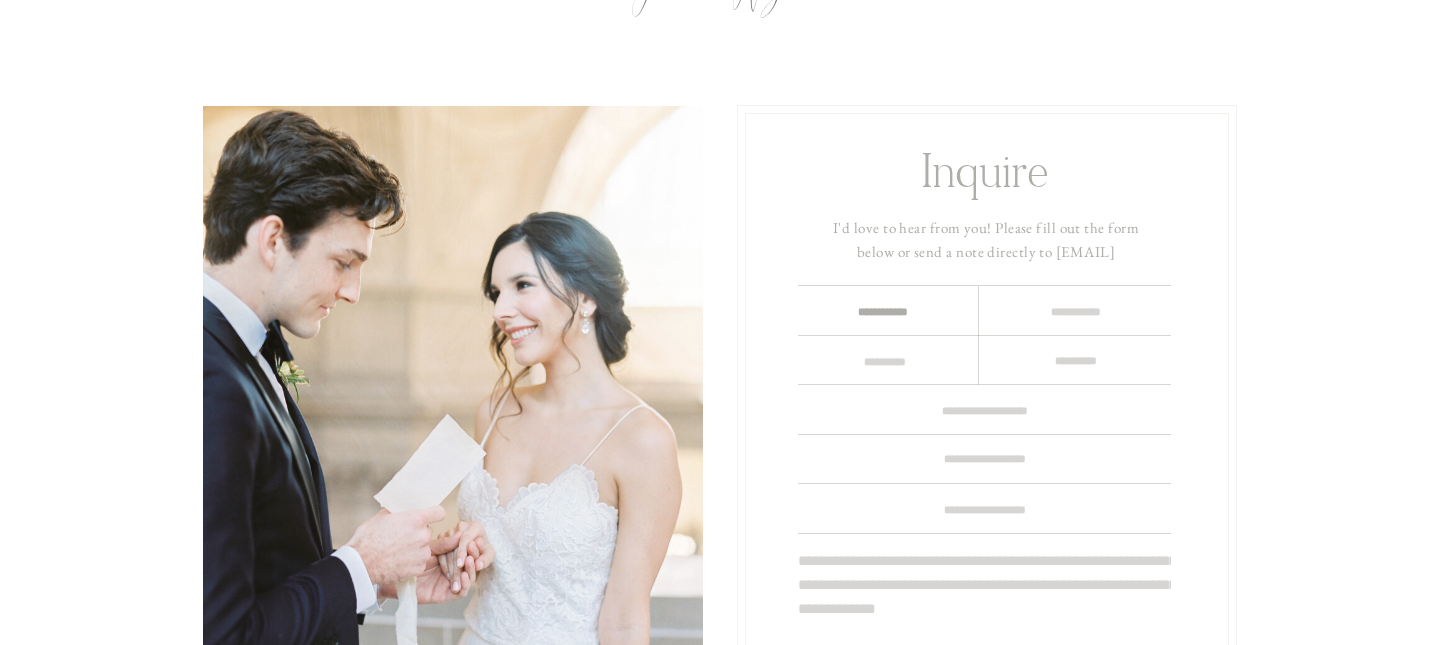 click at bounding box center [1075, 312] 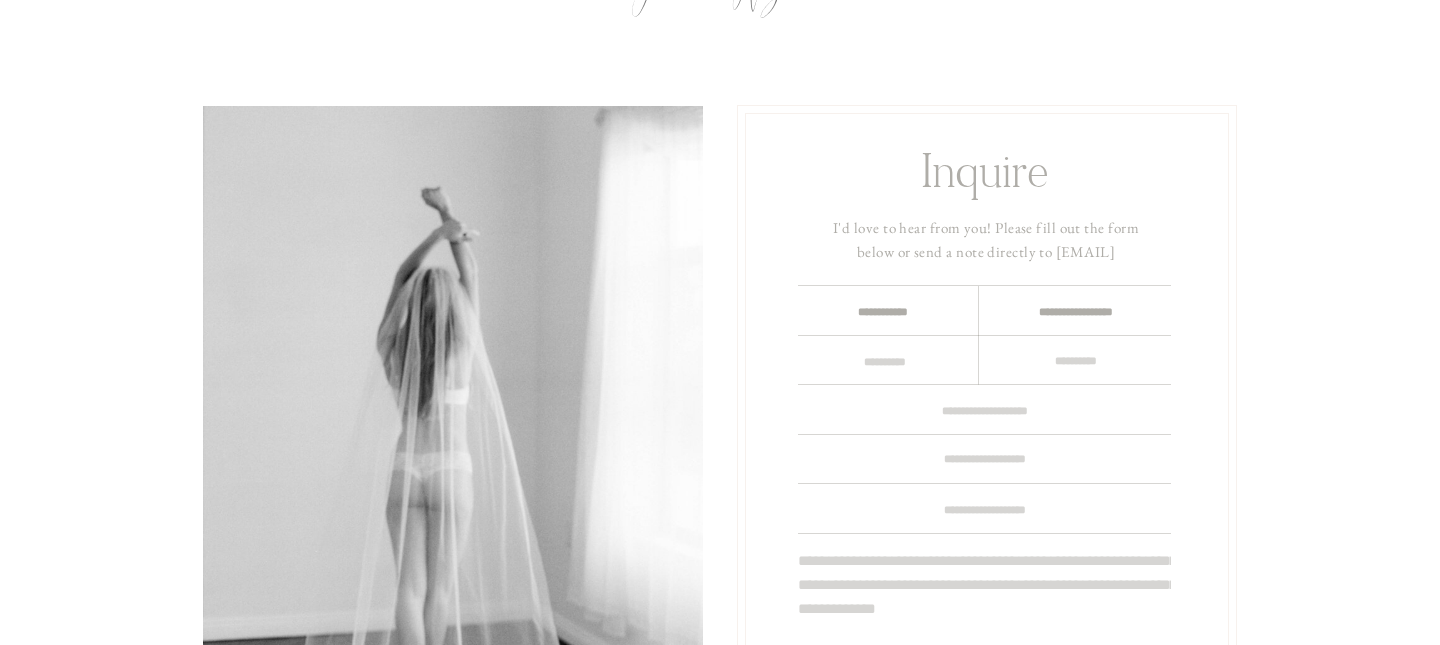 scroll, scrollTop: 16, scrollLeft: 0, axis: vertical 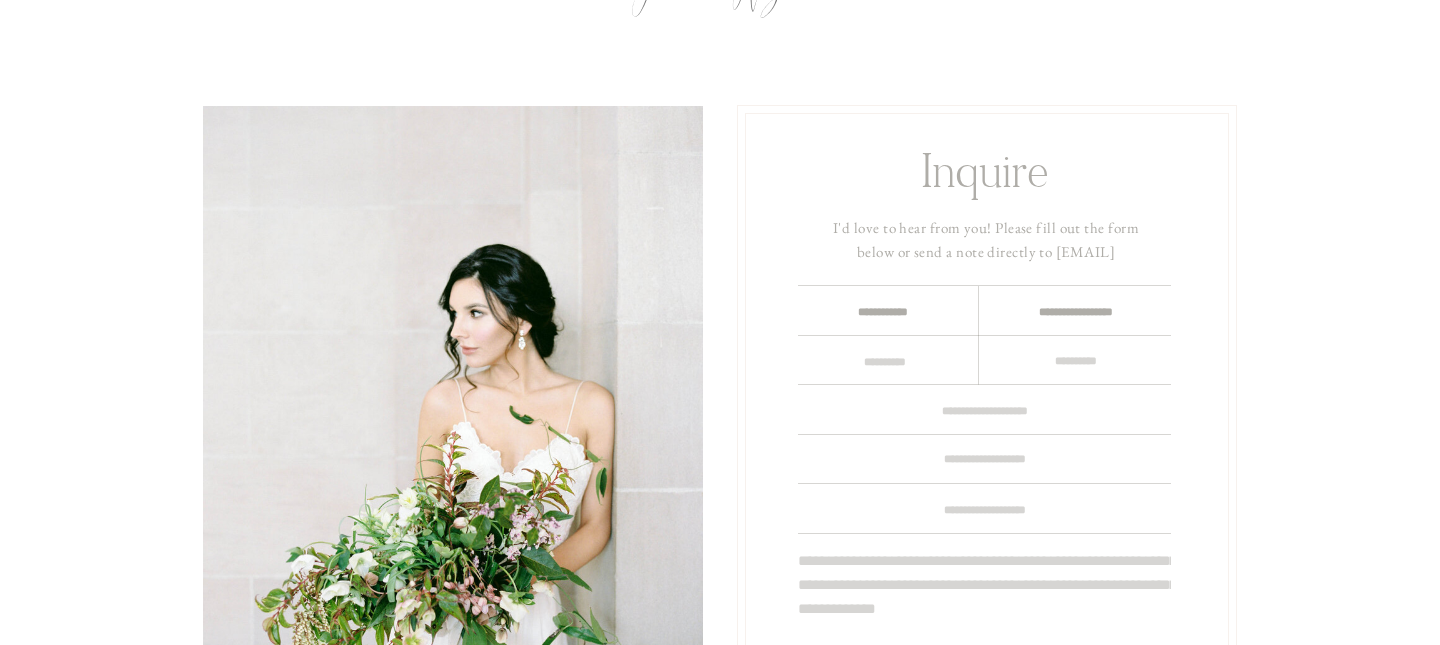 drag, startPoint x: 1143, startPoint y: 321, endPoint x: 1030, endPoint y: 318, distance: 113.03982 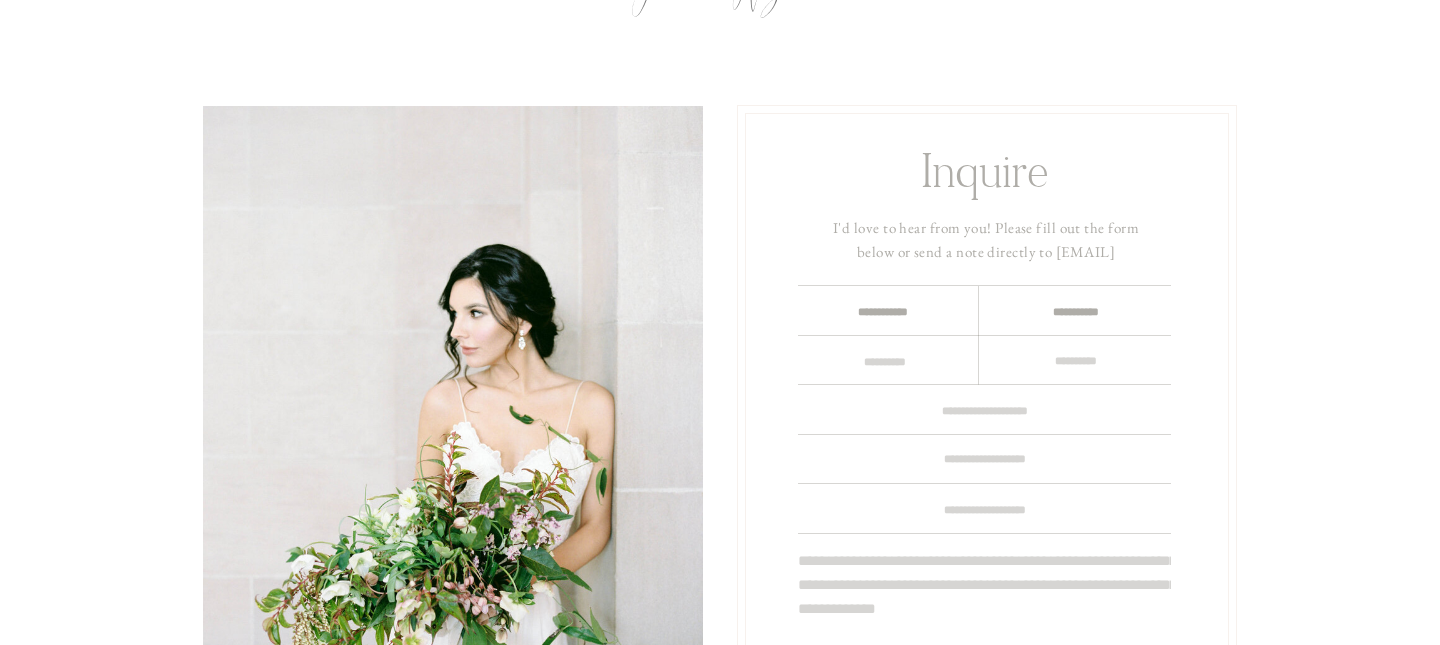 scroll, scrollTop: 0, scrollLeft: 0, axis: both 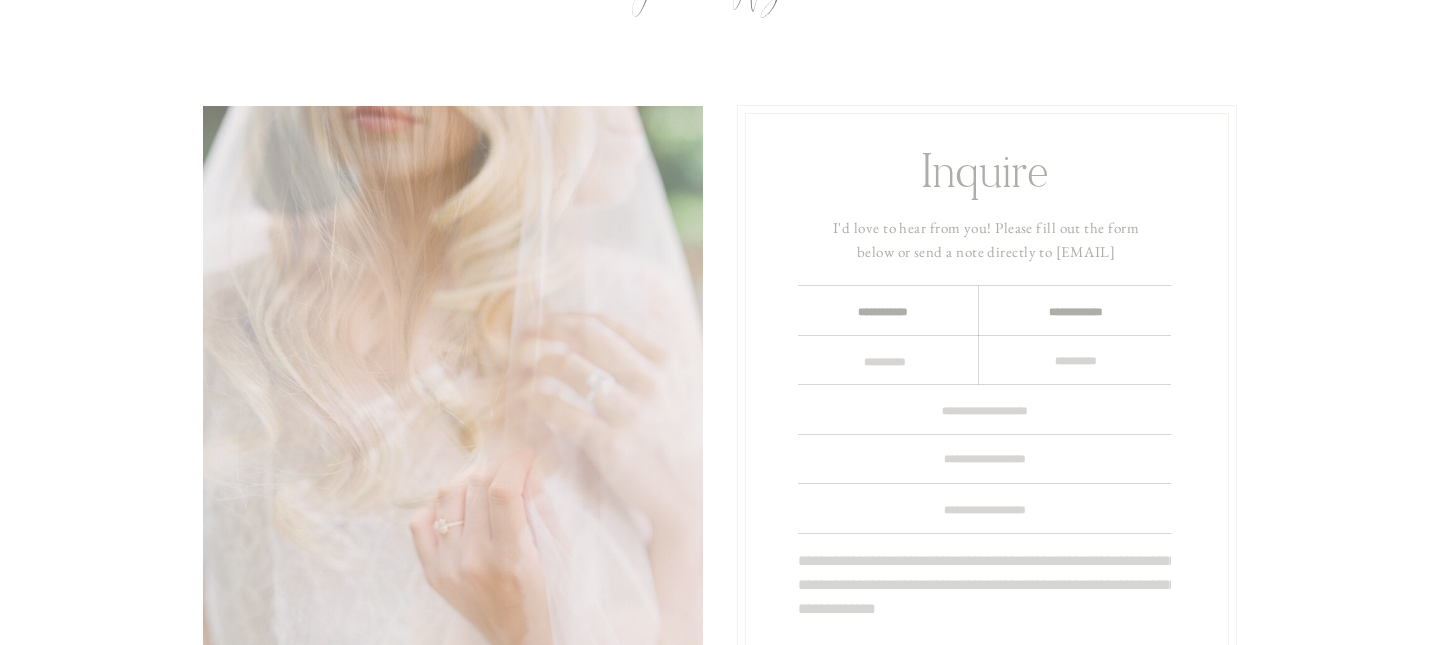 type on "**********" 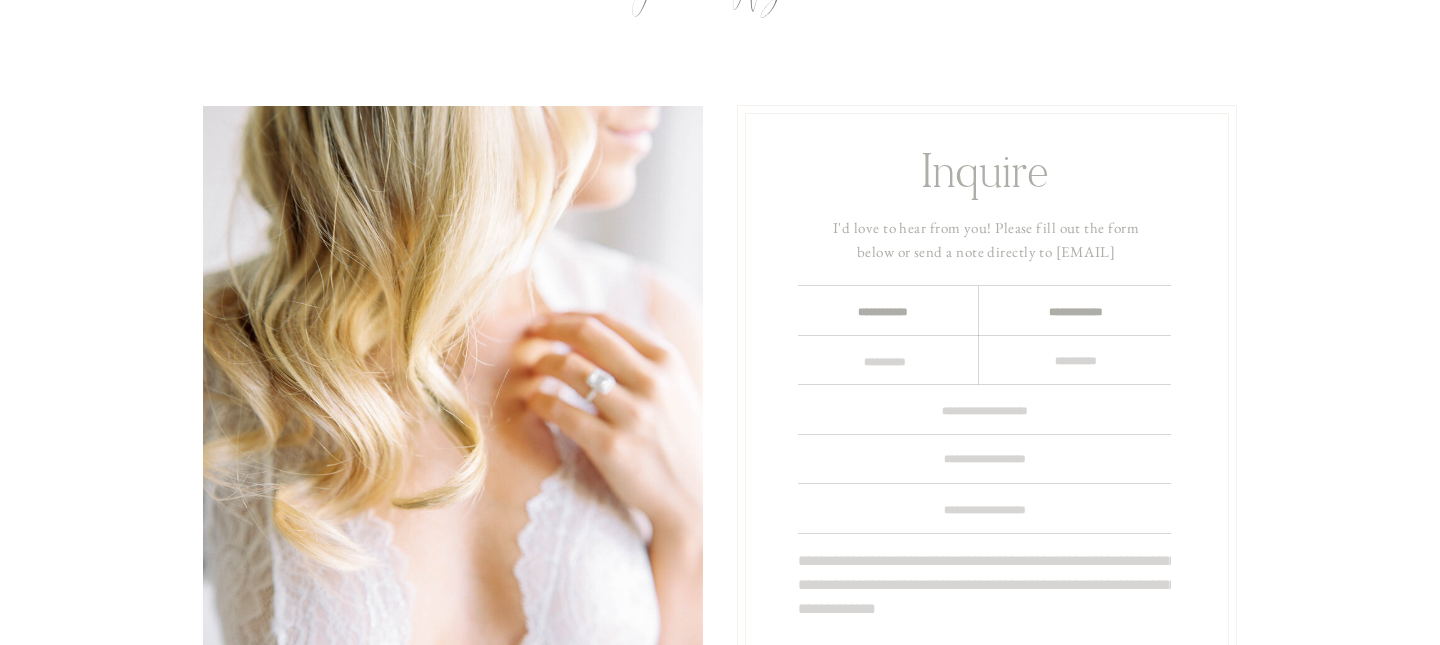 click at bounding box center [884, 362] 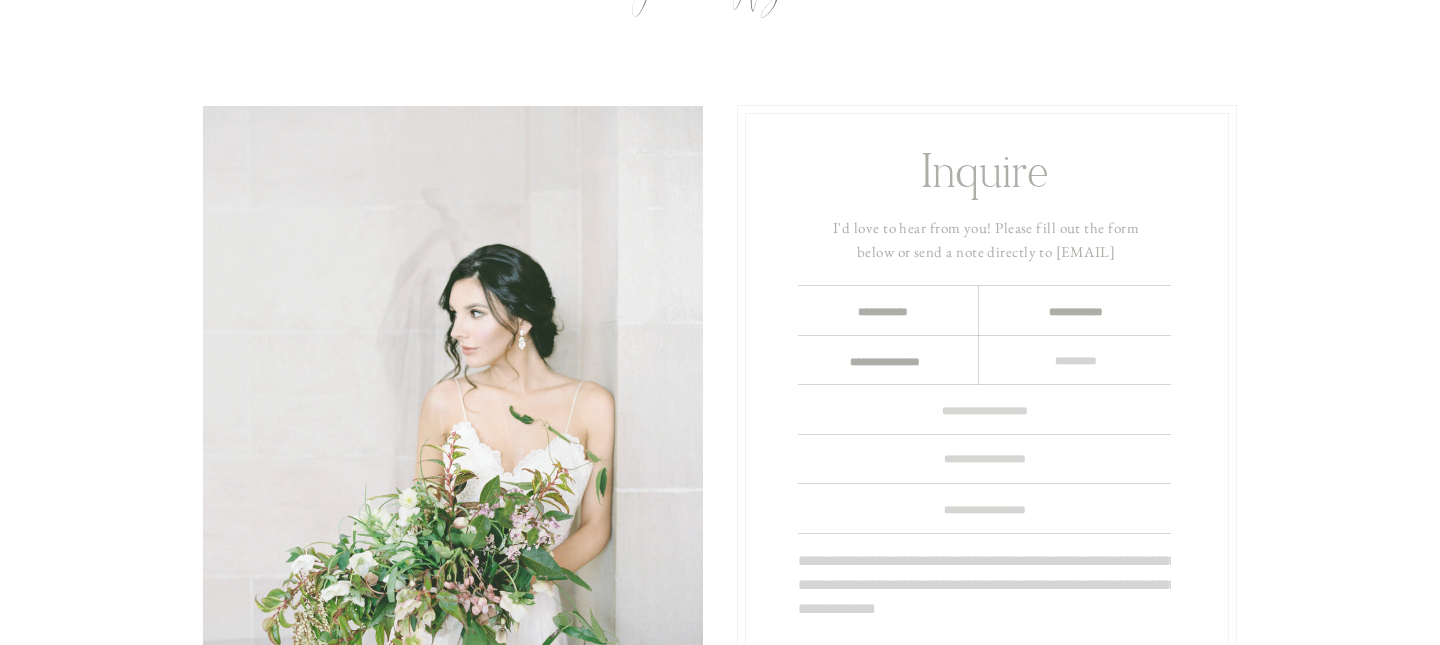 scroll, scrollTop: 17, scrollLeft: 0, axis: vertical 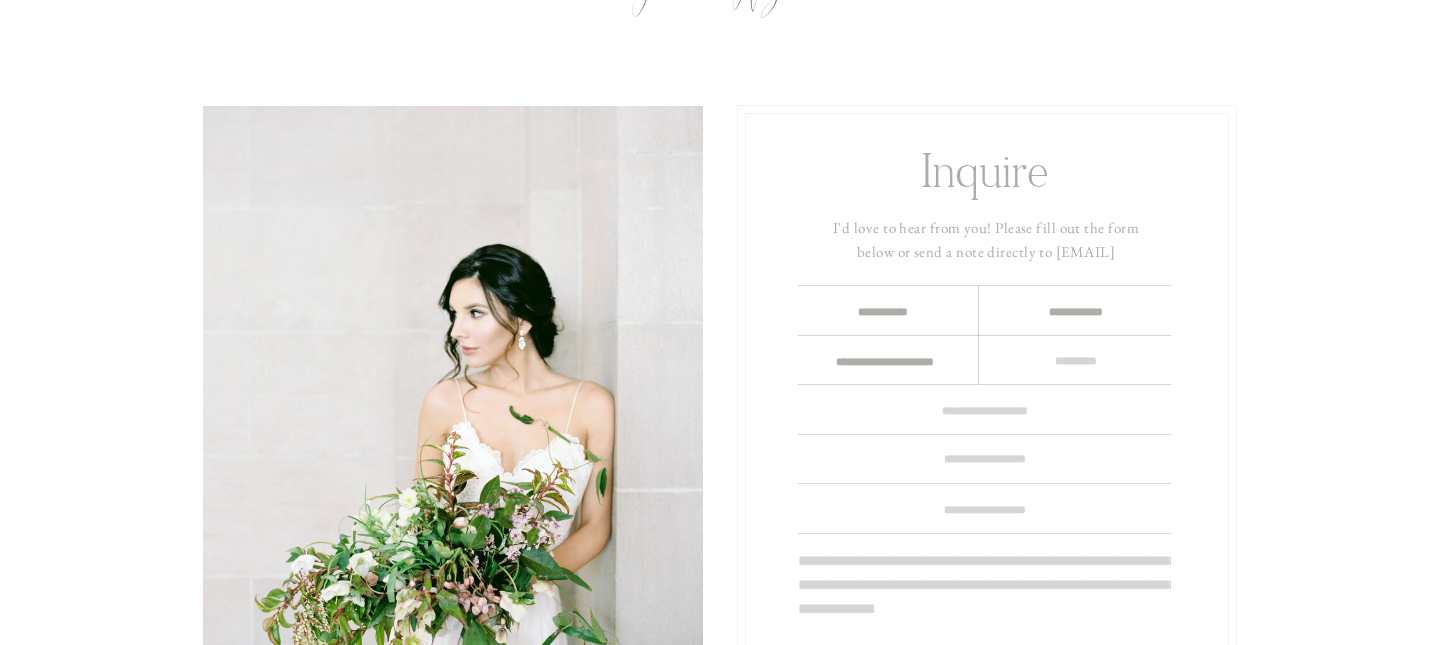 type on "**********" 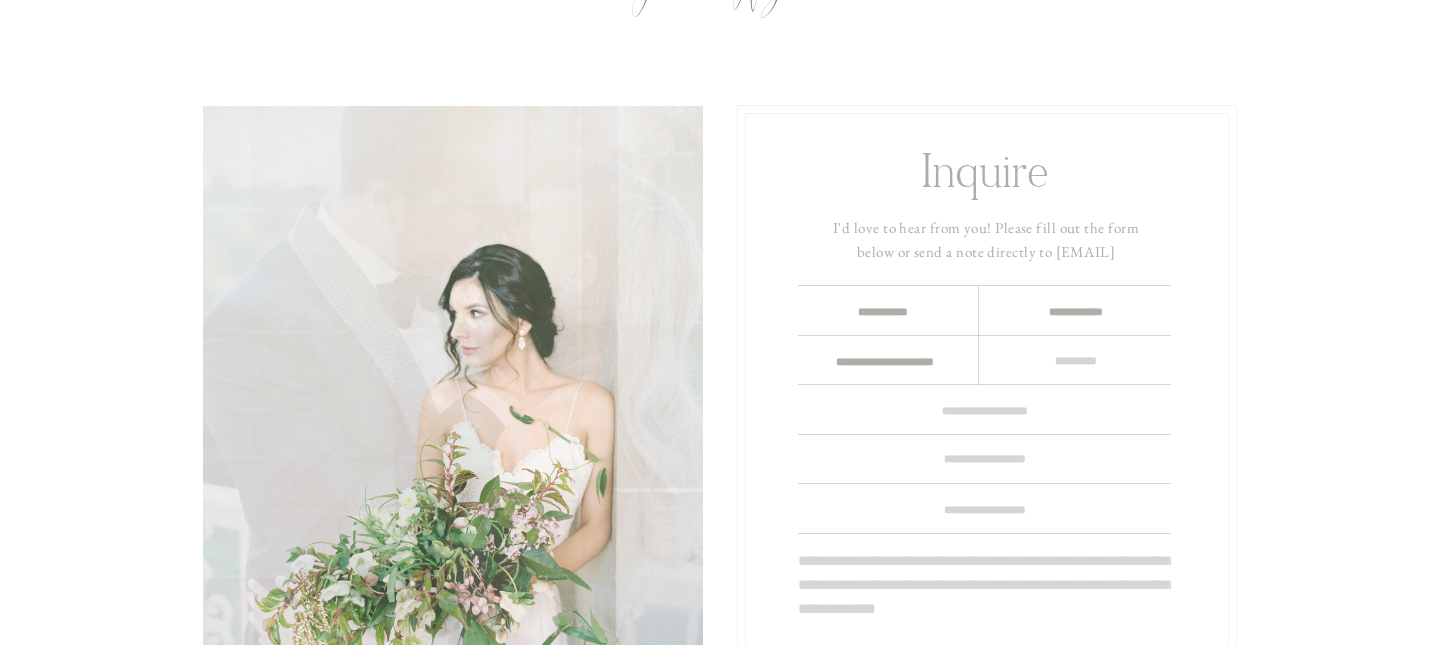 click on "**********" at bounding box center (884, 362) 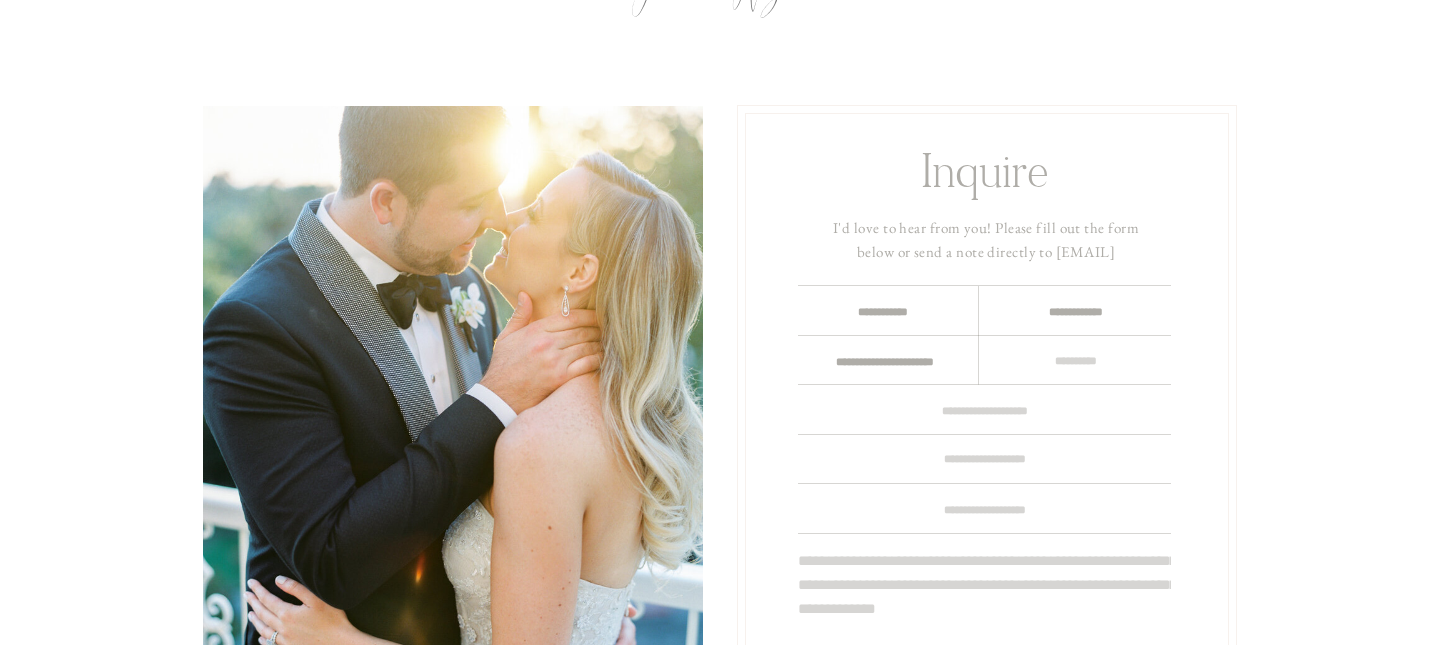 scroll, scrollTop: 19, scrollLeft: 0, axis: vertical 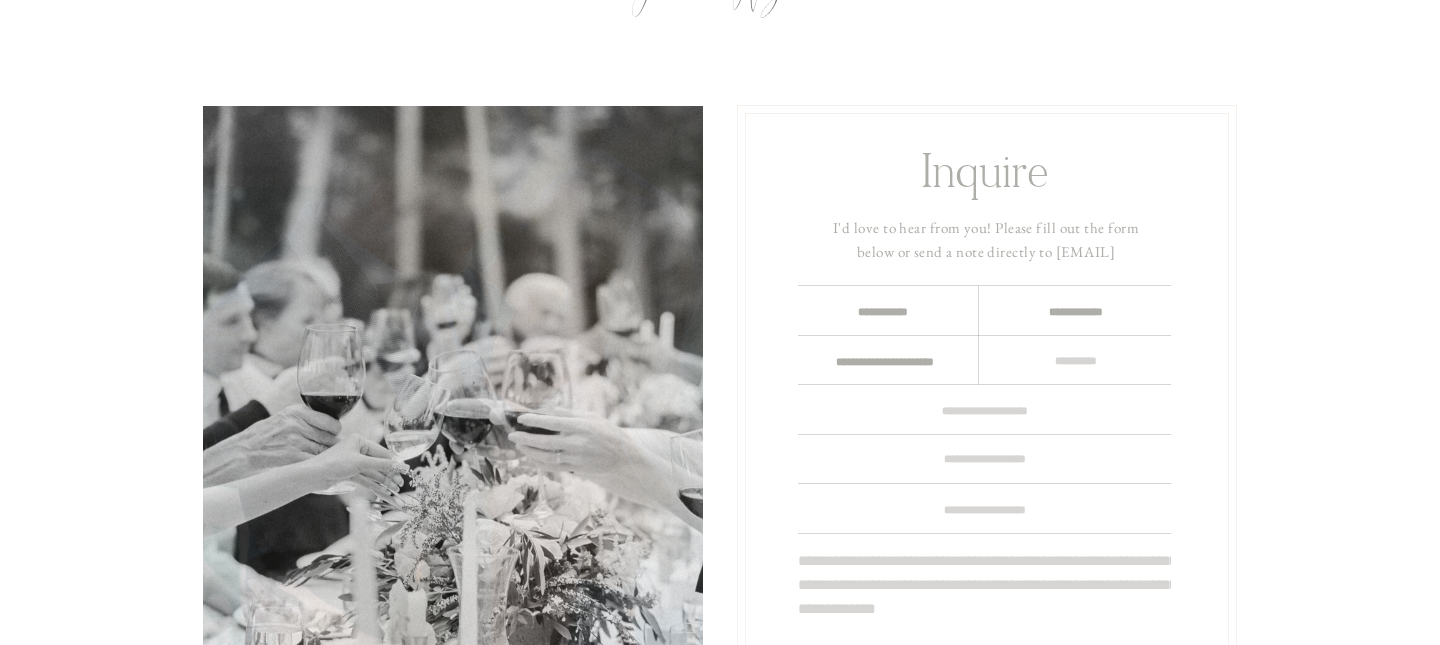 click at bounding box center [1075, 361] 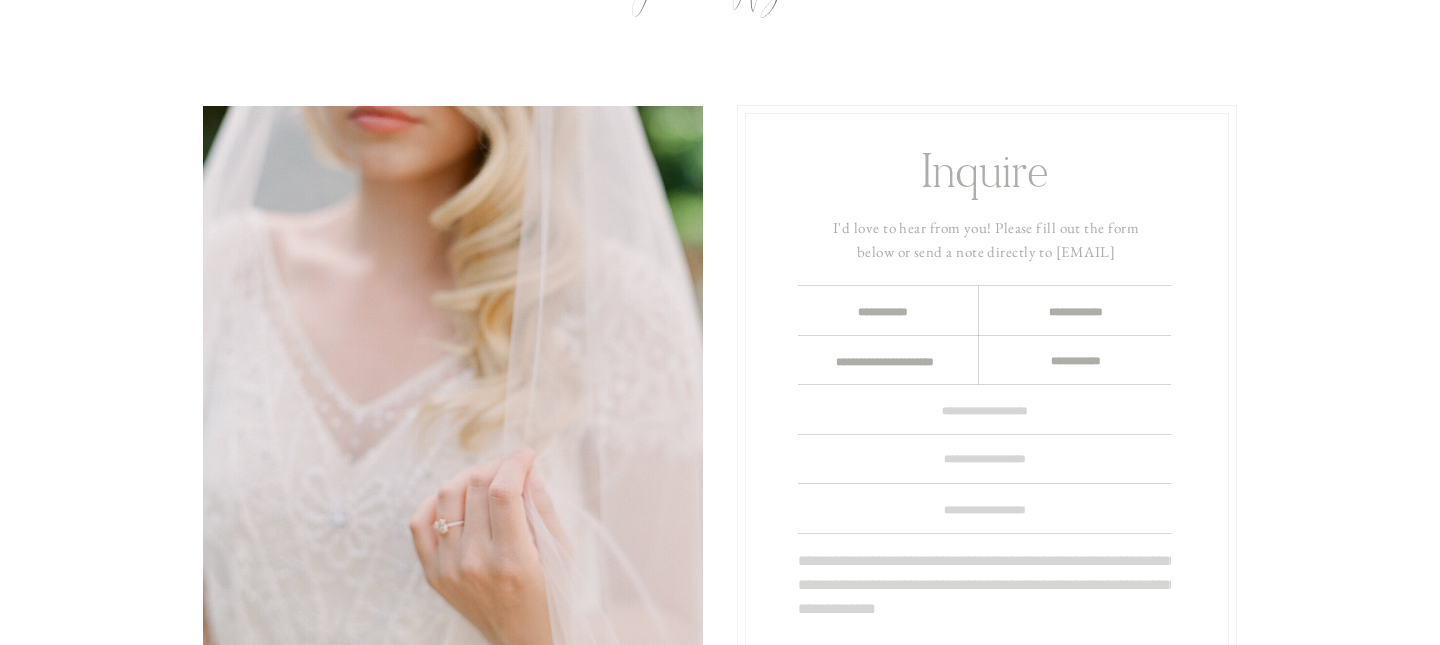 type on "**********" 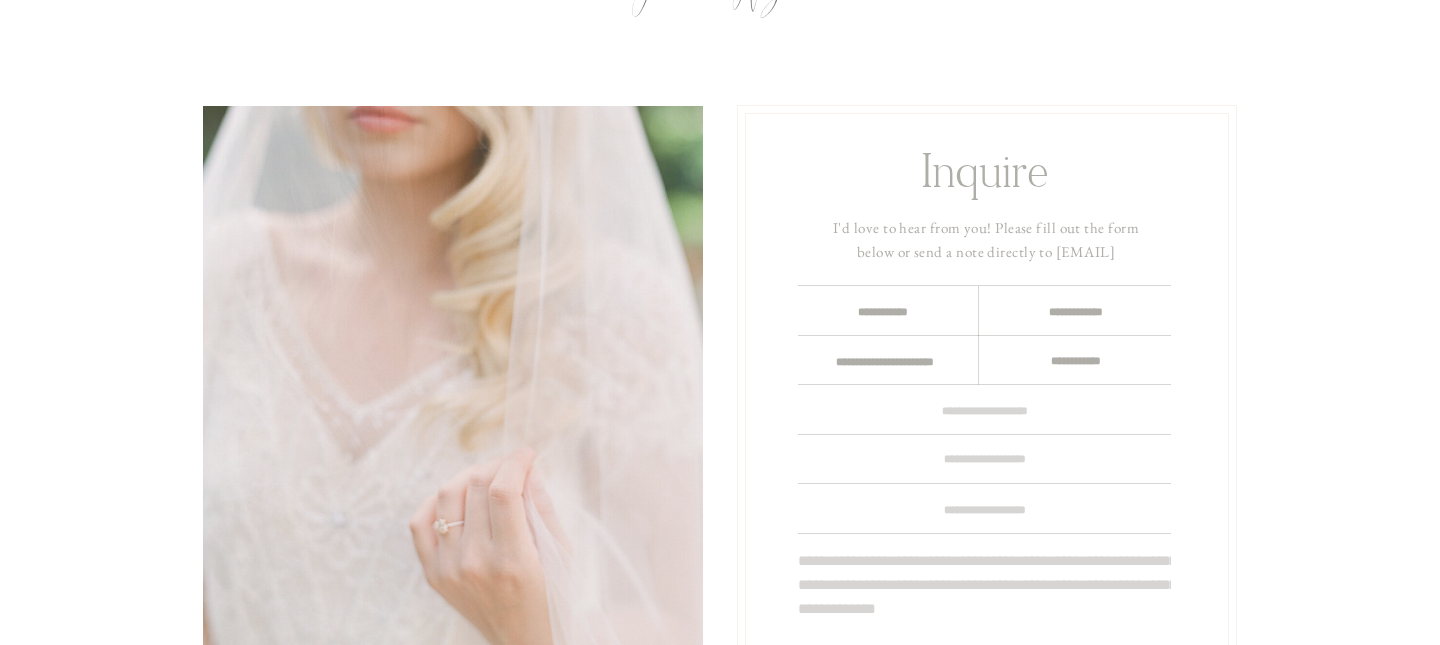 click at bounding box center [984, 411] 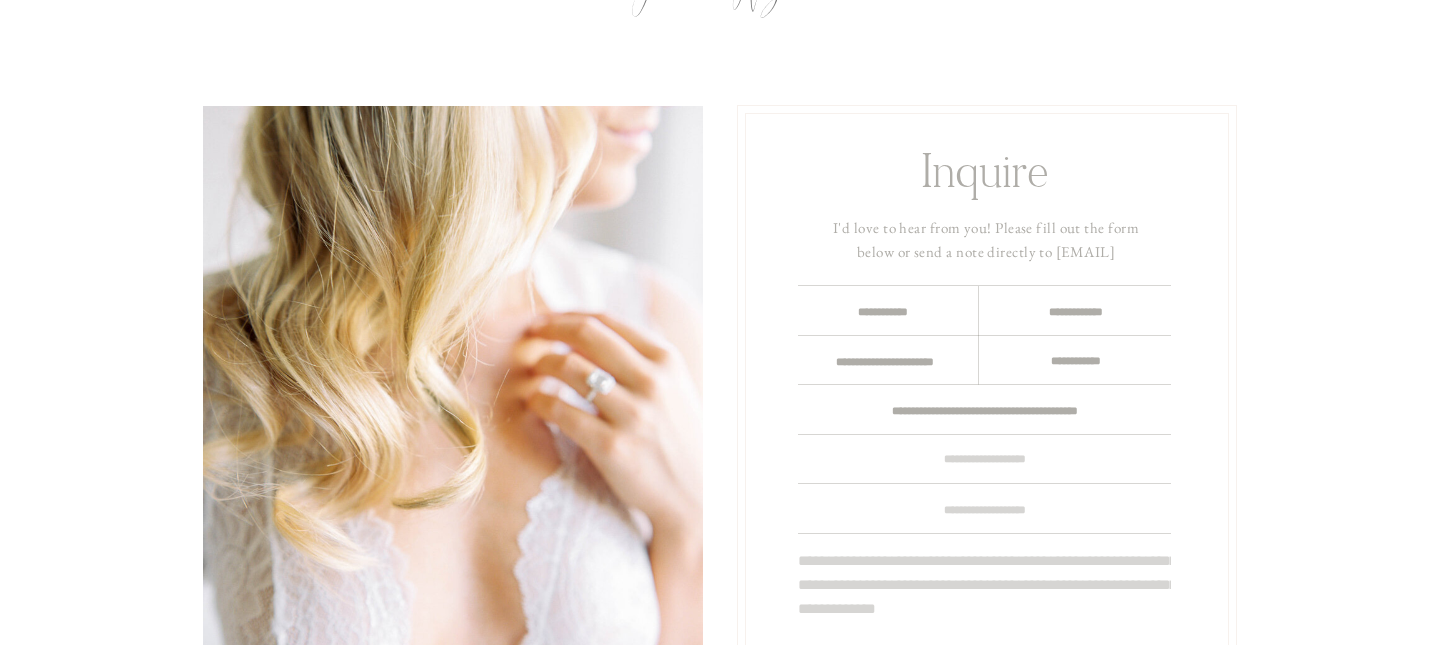 scroll, scrollTop: 16, scrollLeft: 0, axis: vertical 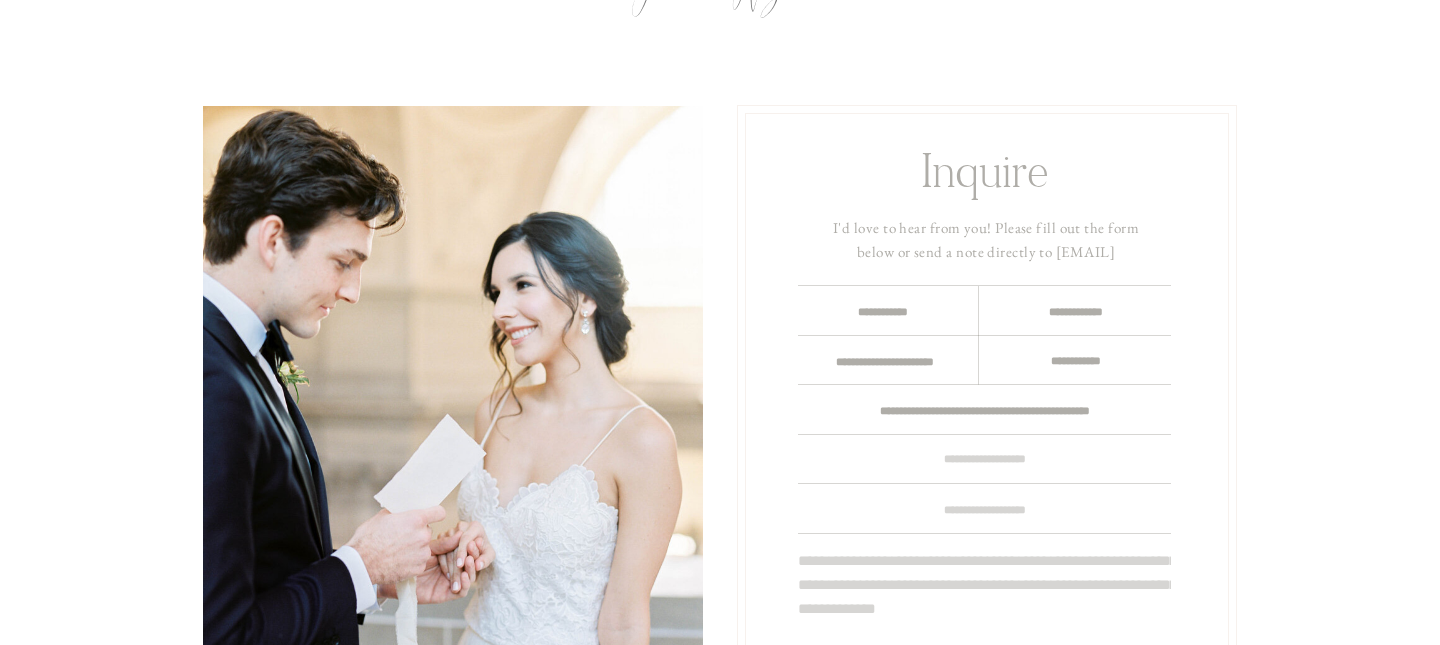 type on "**********" 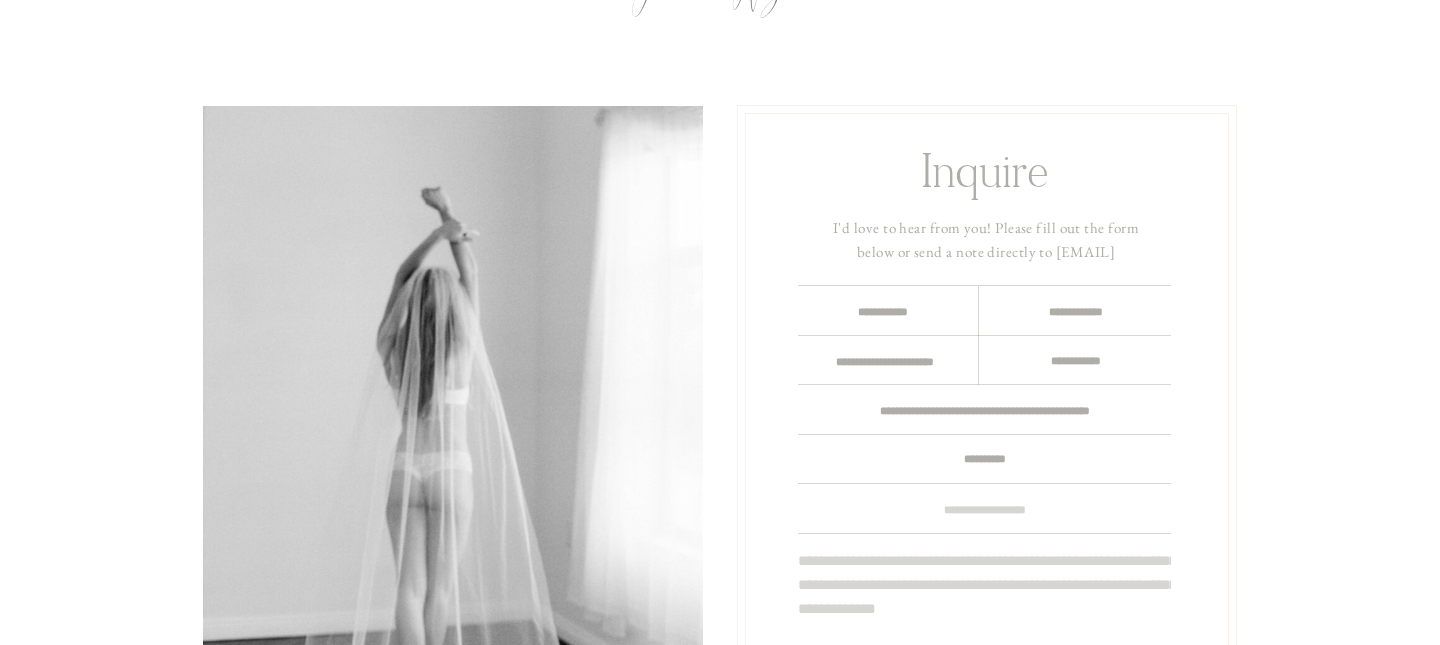 type on "**********" 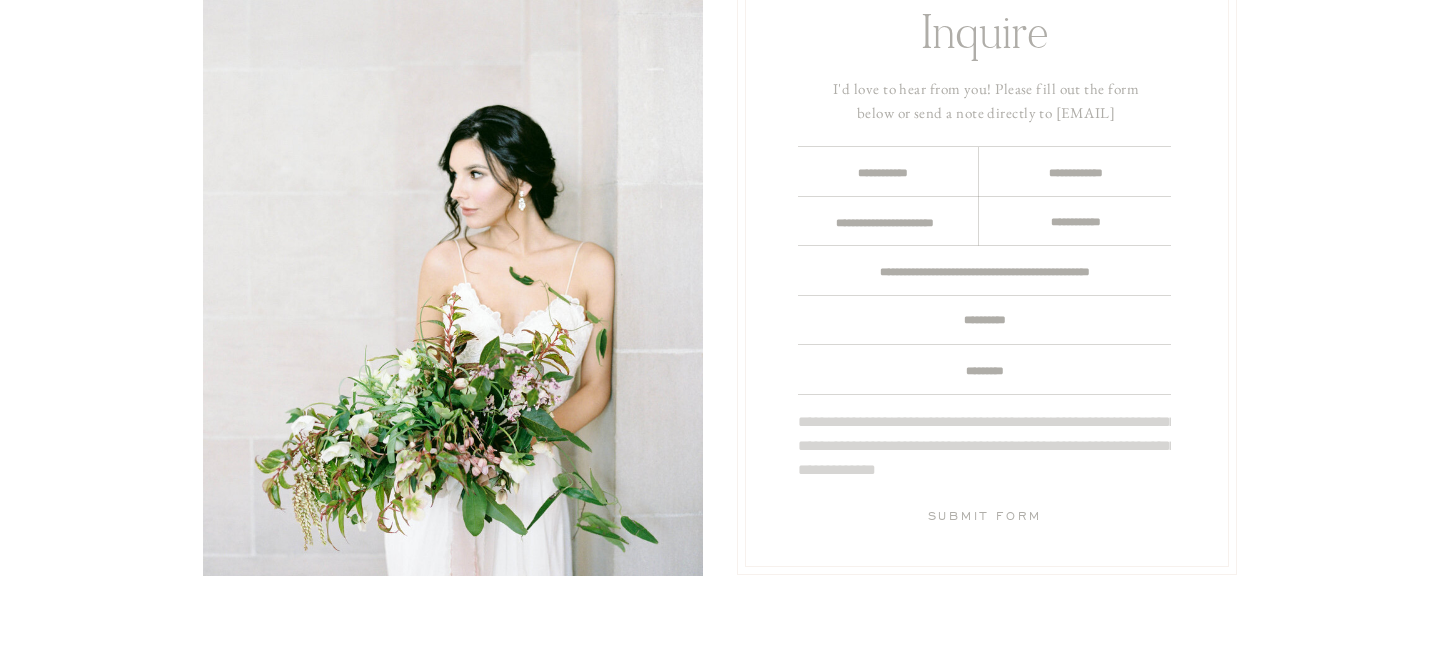 scroll, scrollTop: 243, scrollLeft: 0, axis: vertical 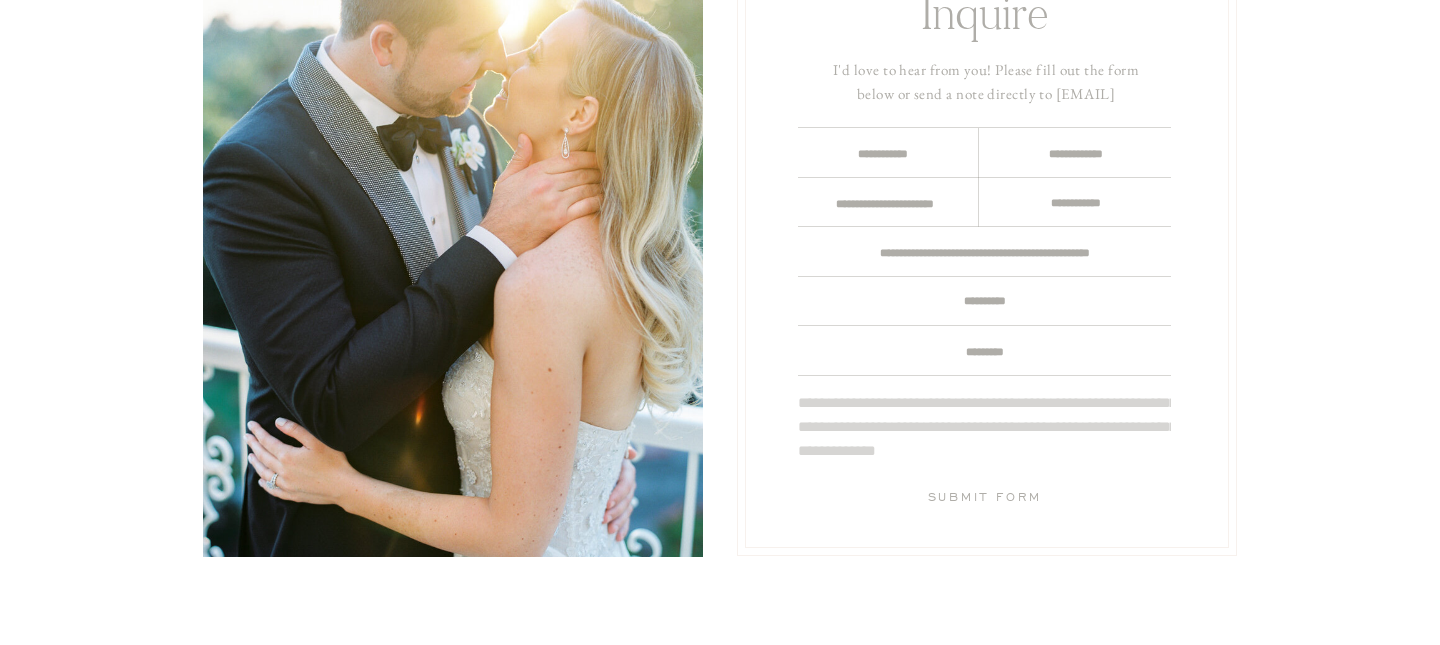 type on "*********" 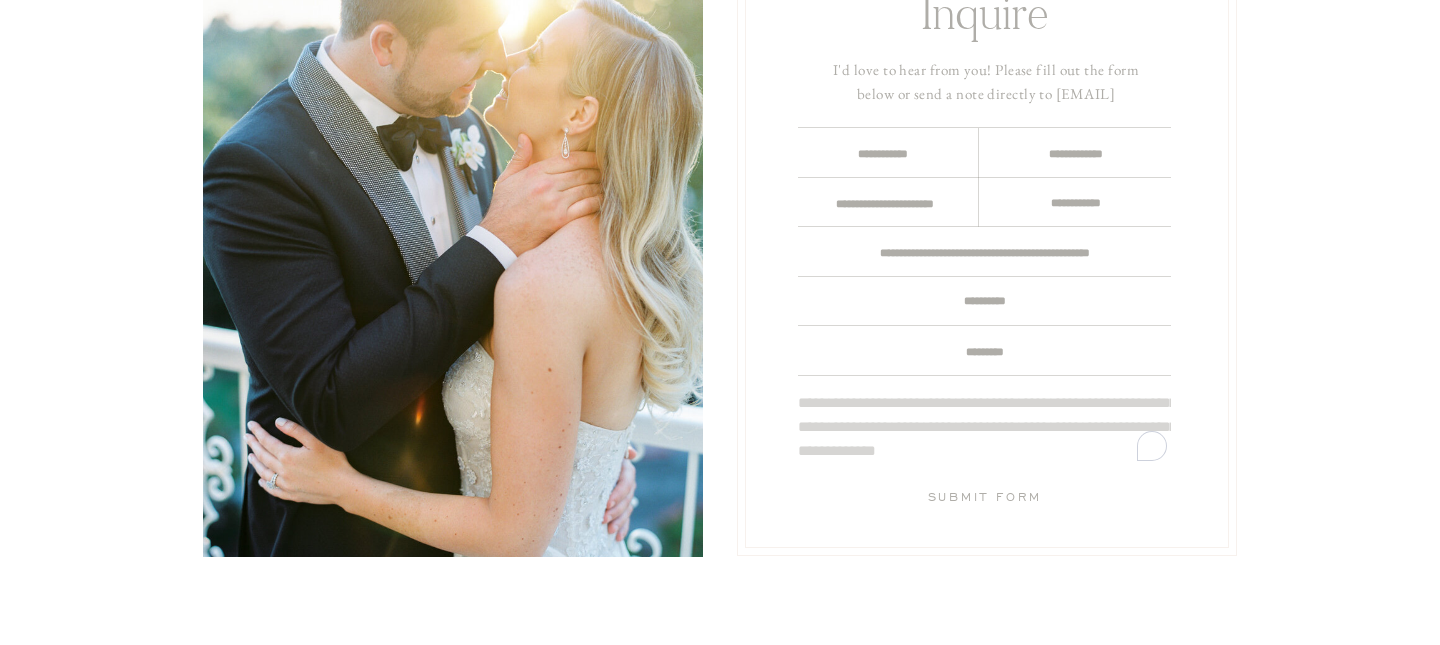 click at bounding box center (984, 428) 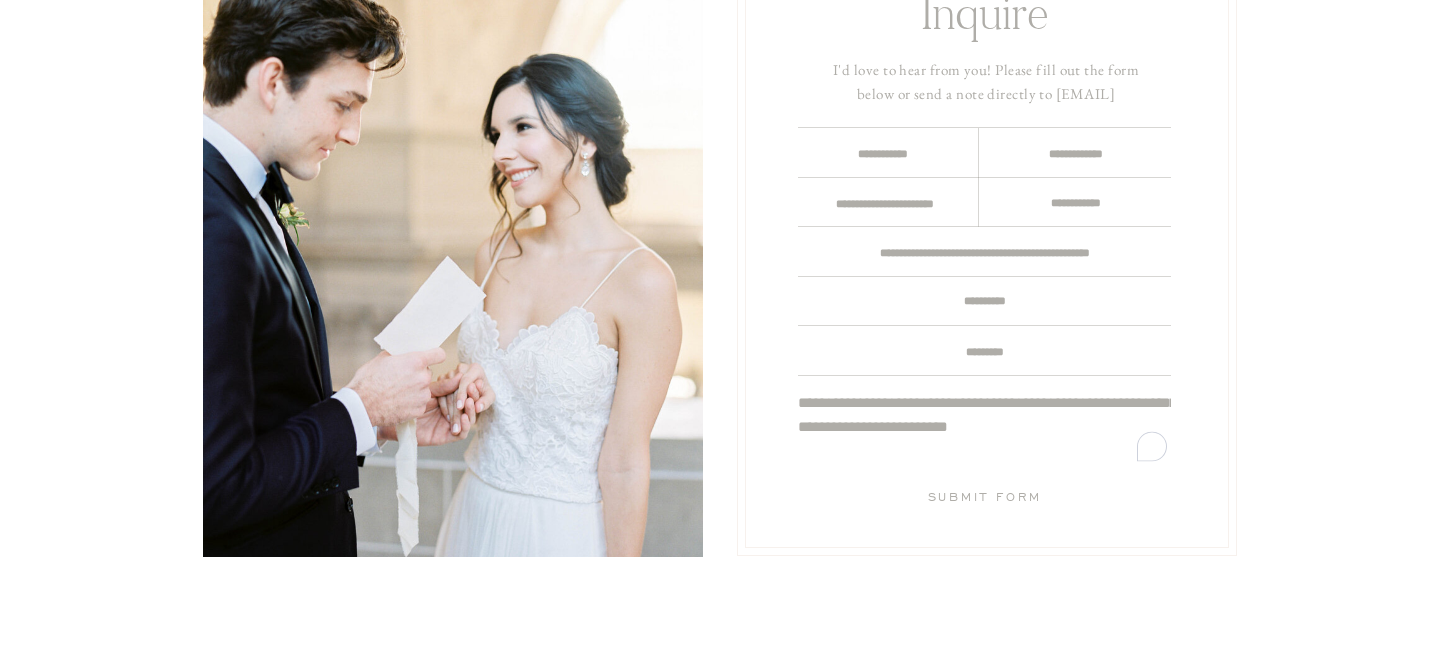 click on "**********" at bounding box center (984, 428) 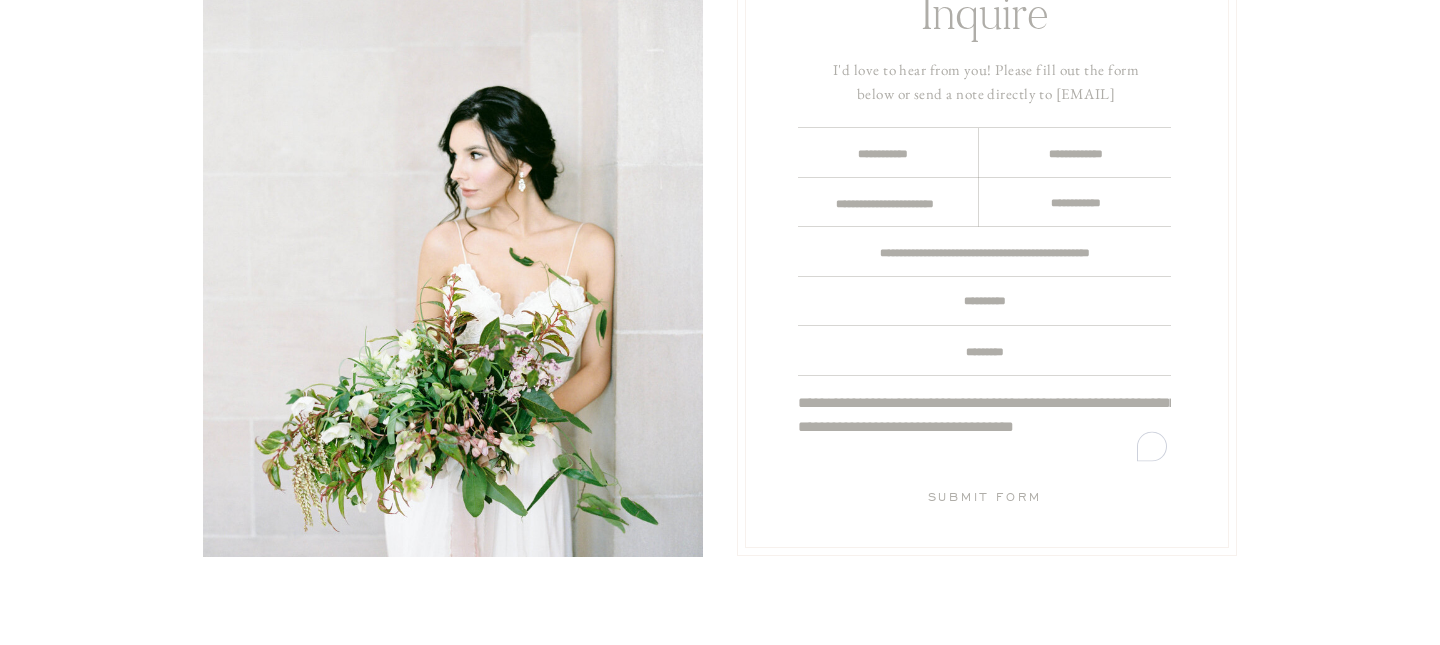 click on "**********" at bounding box center (984, 428) 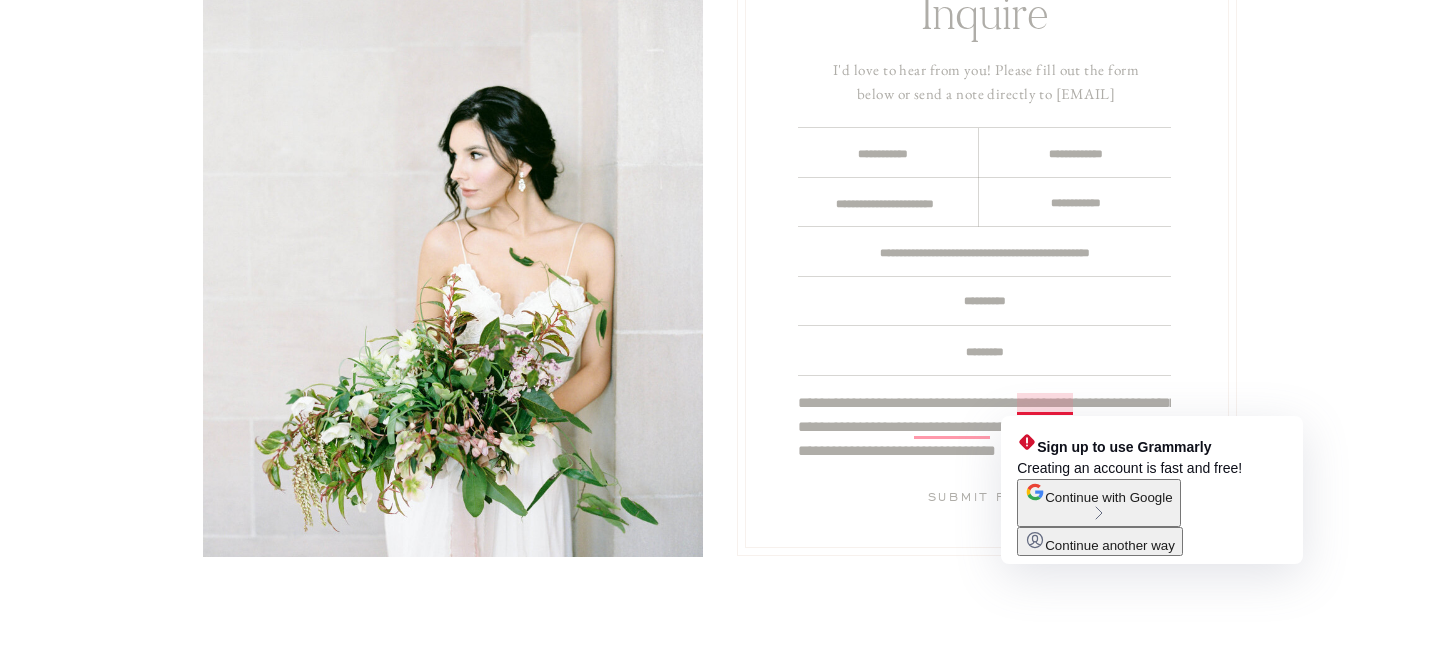 click on "**********" at bounding box center (984, 428) 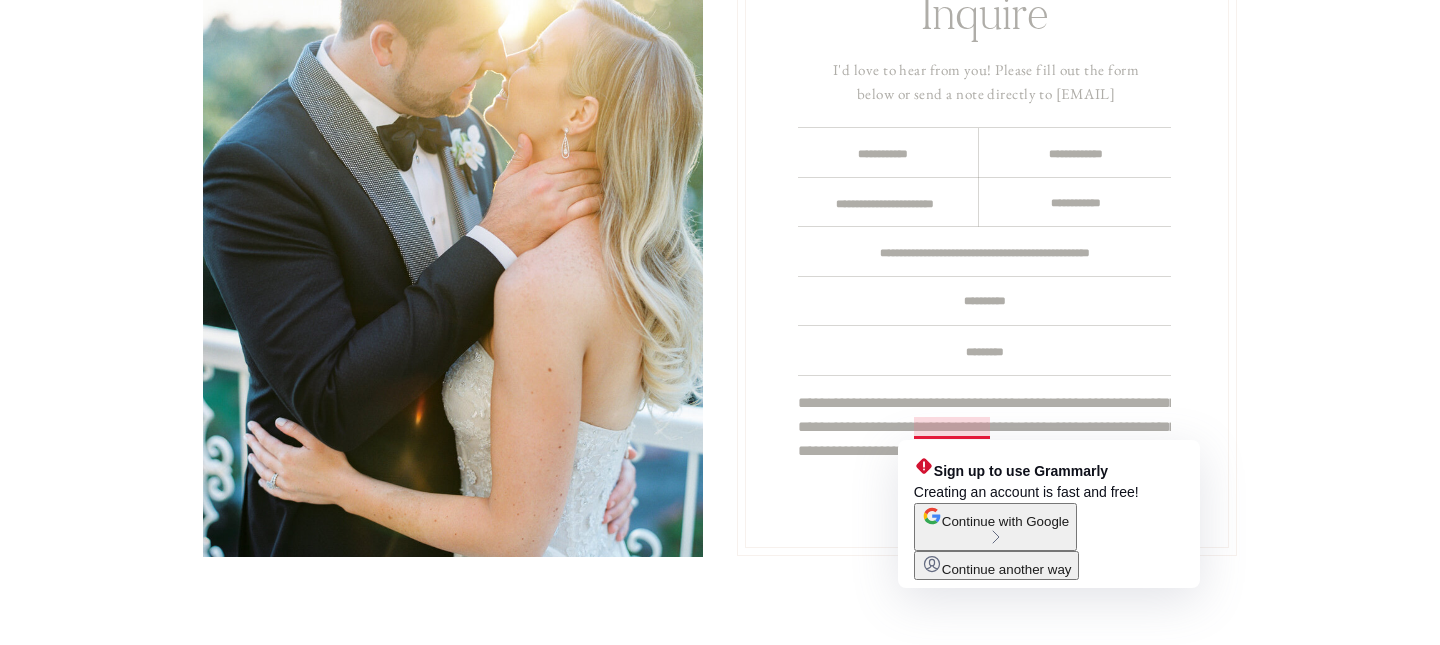 click on "**********" at bounding box center (984, 428) 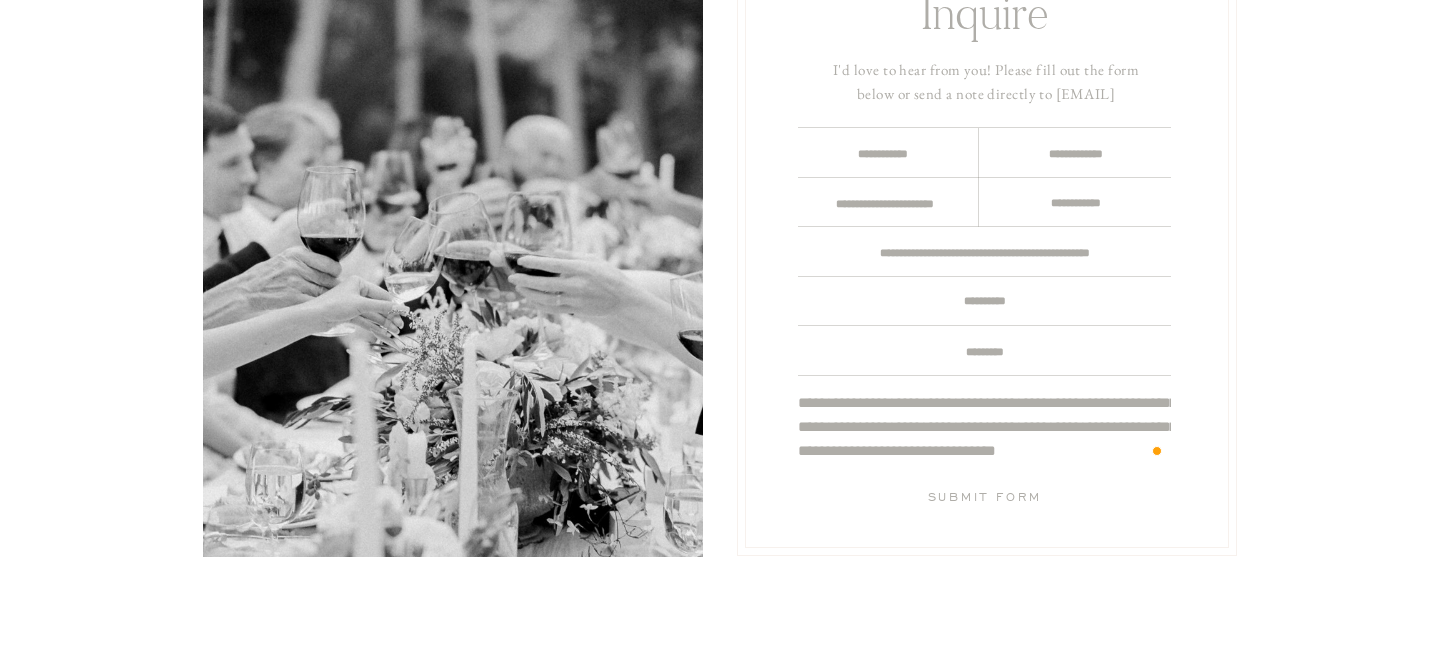 click on "**********" at bounding box center [984, 428] 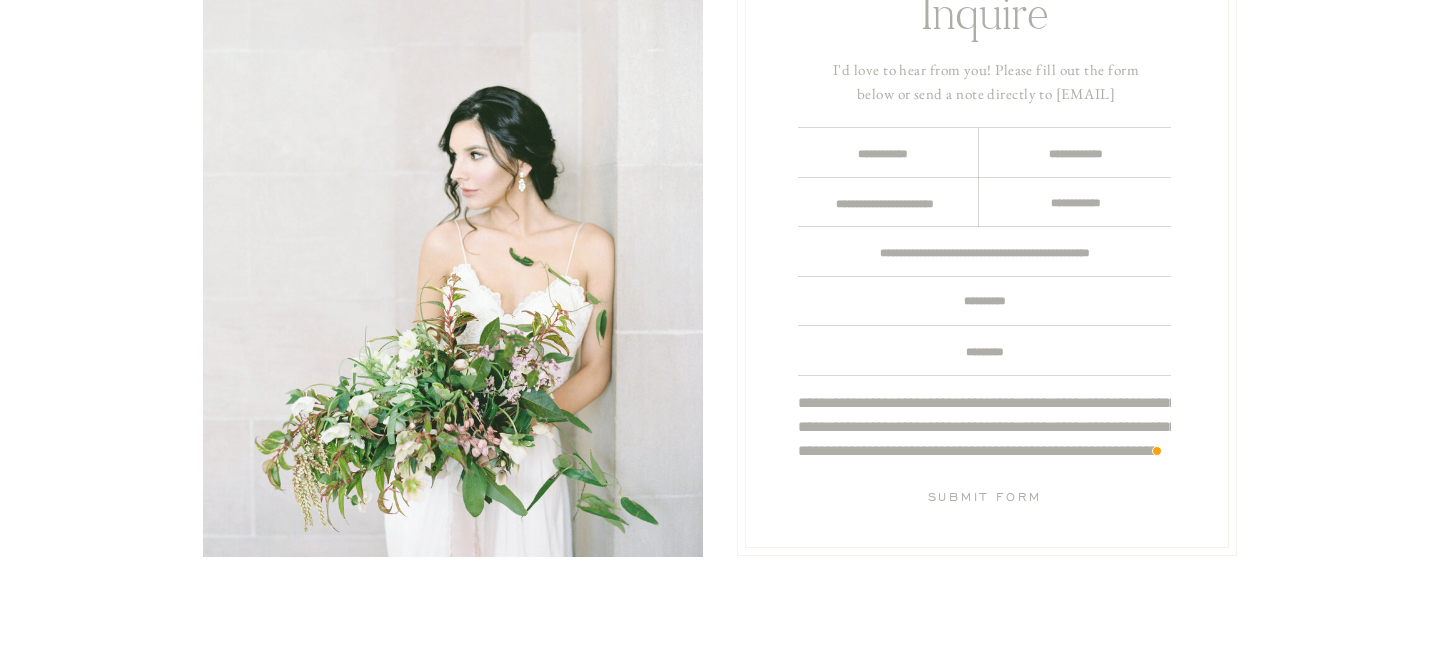 scroll, scrollTop: 19, scrollLeft: 0, axis: vertical 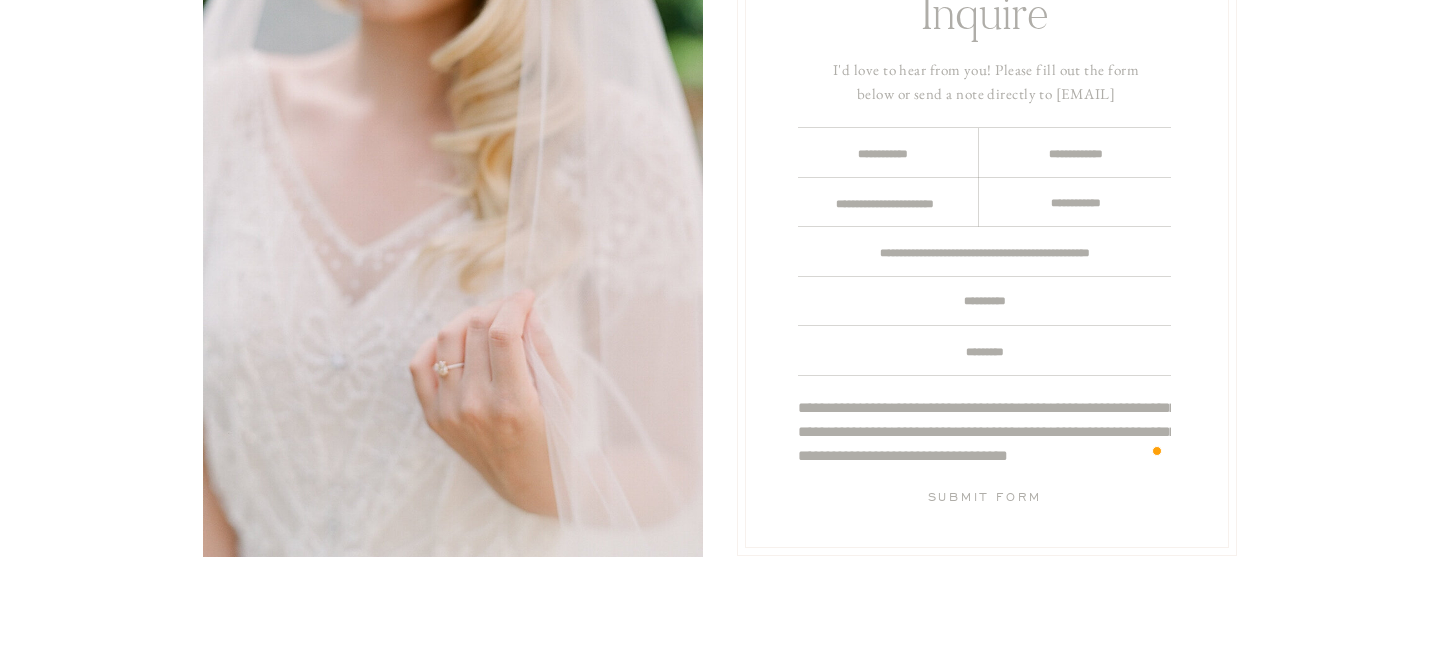drag, startPoint x: 1030, startPoint y: 457, endPoint x: 964, endPoint y: 456, distance: 66.007576 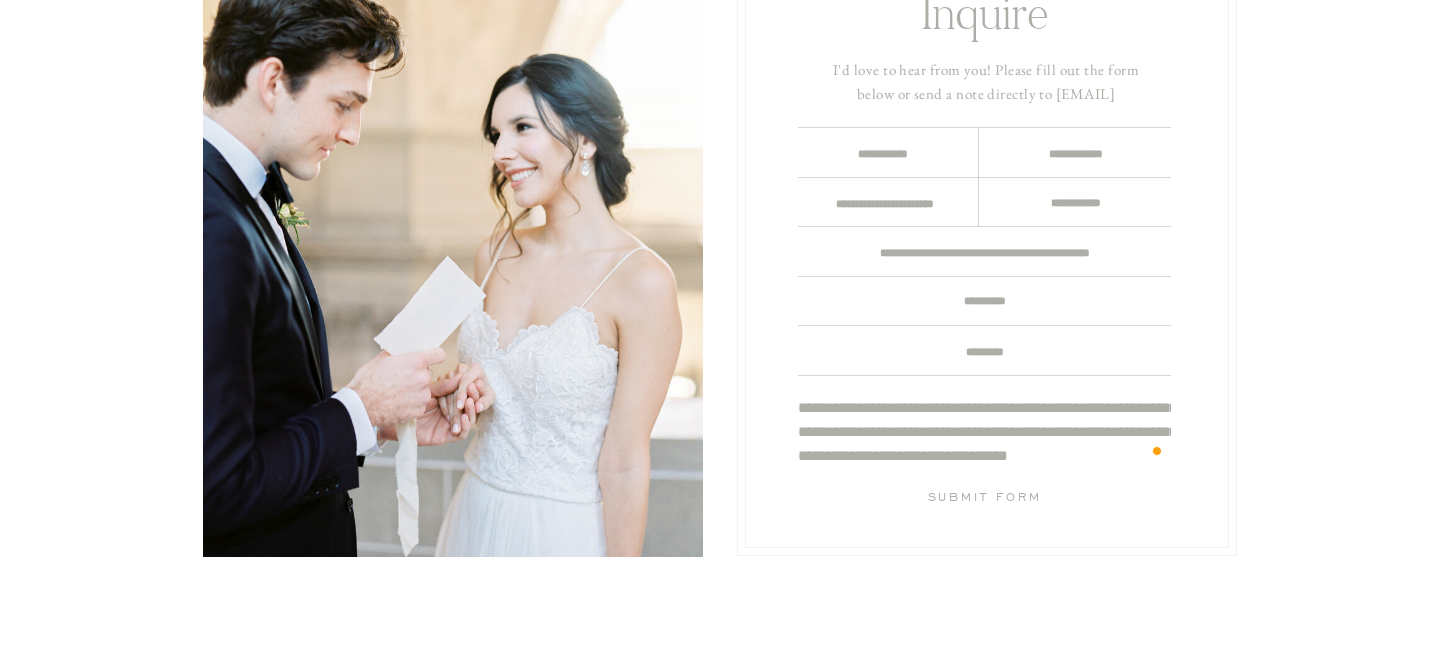 click on "**********" at bounding box center (984, 428) 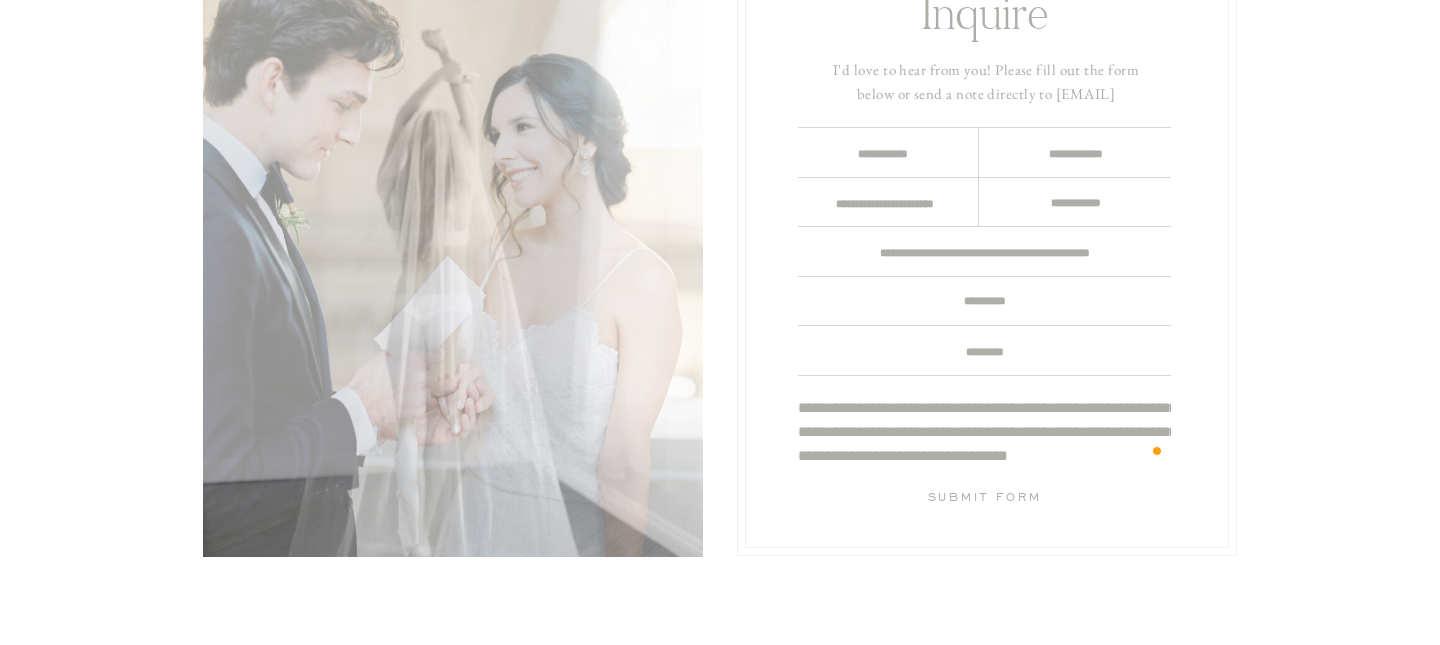 paste 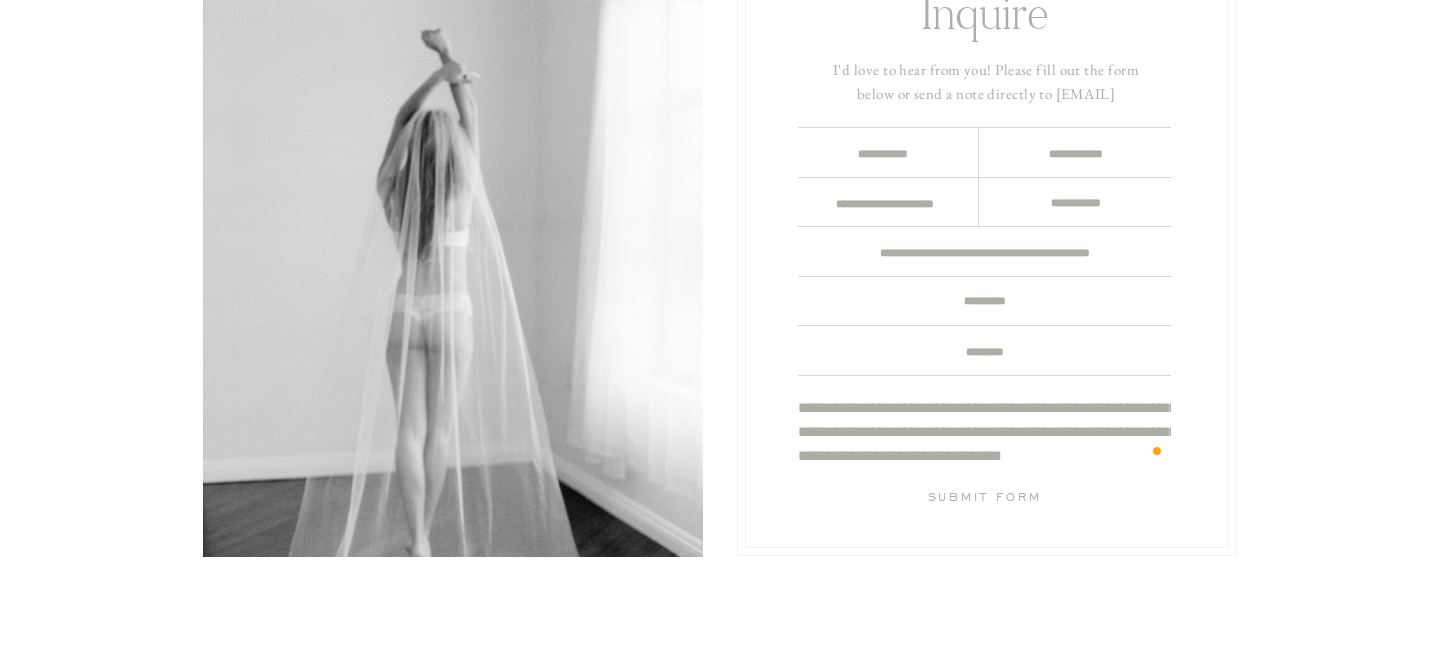 click on "**********" at bounding box center (984, 428) 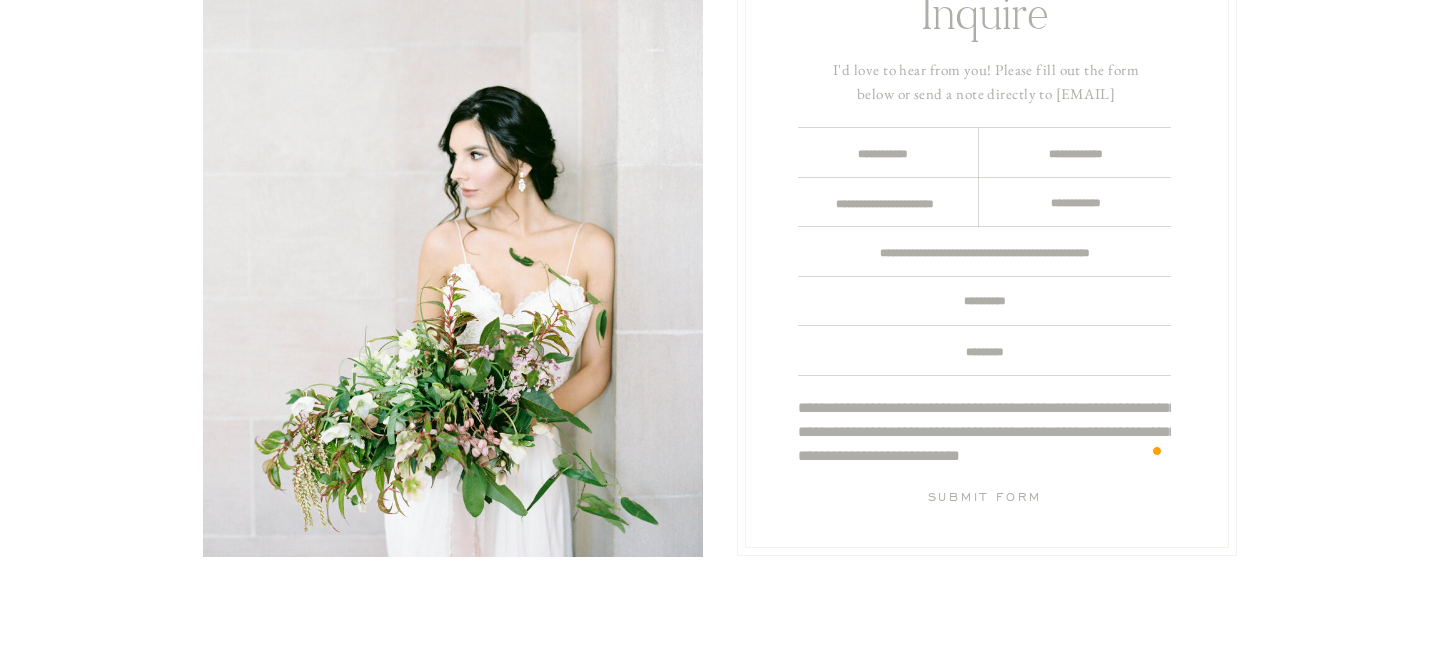 click on "**********" at bounding box center [984, 428] 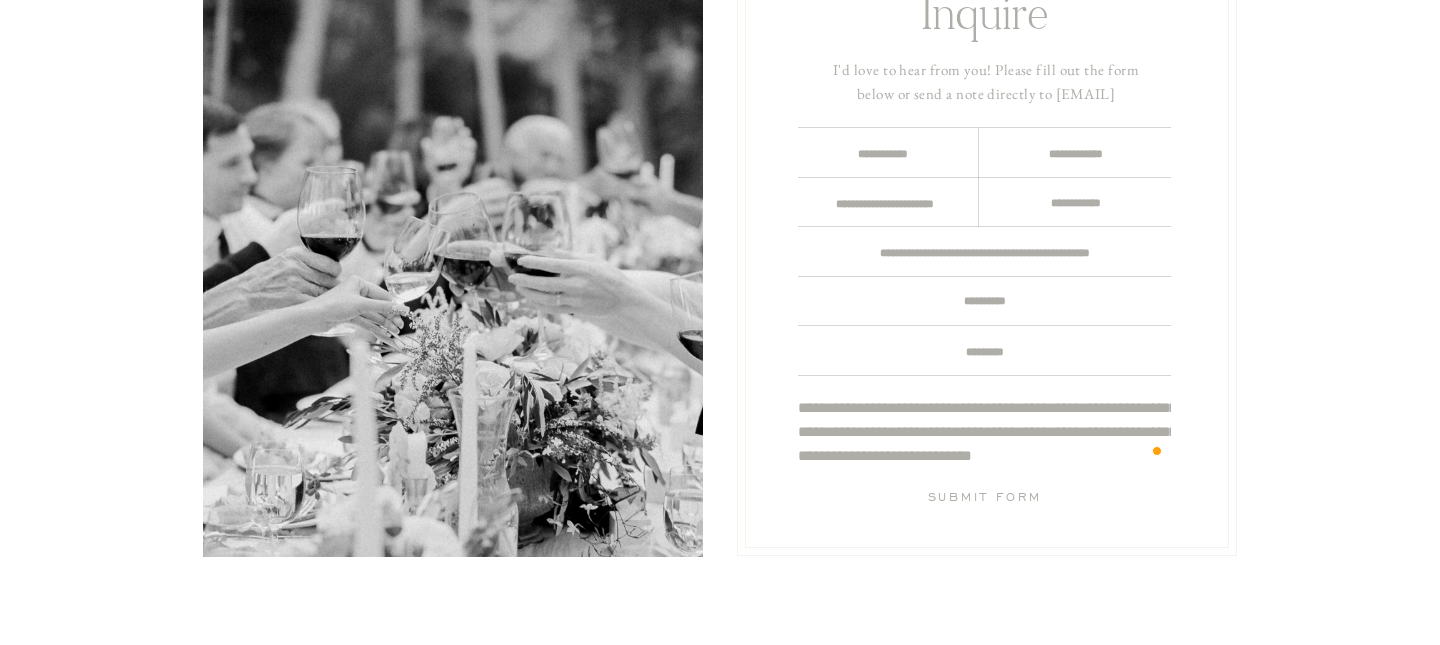 type on "**********" 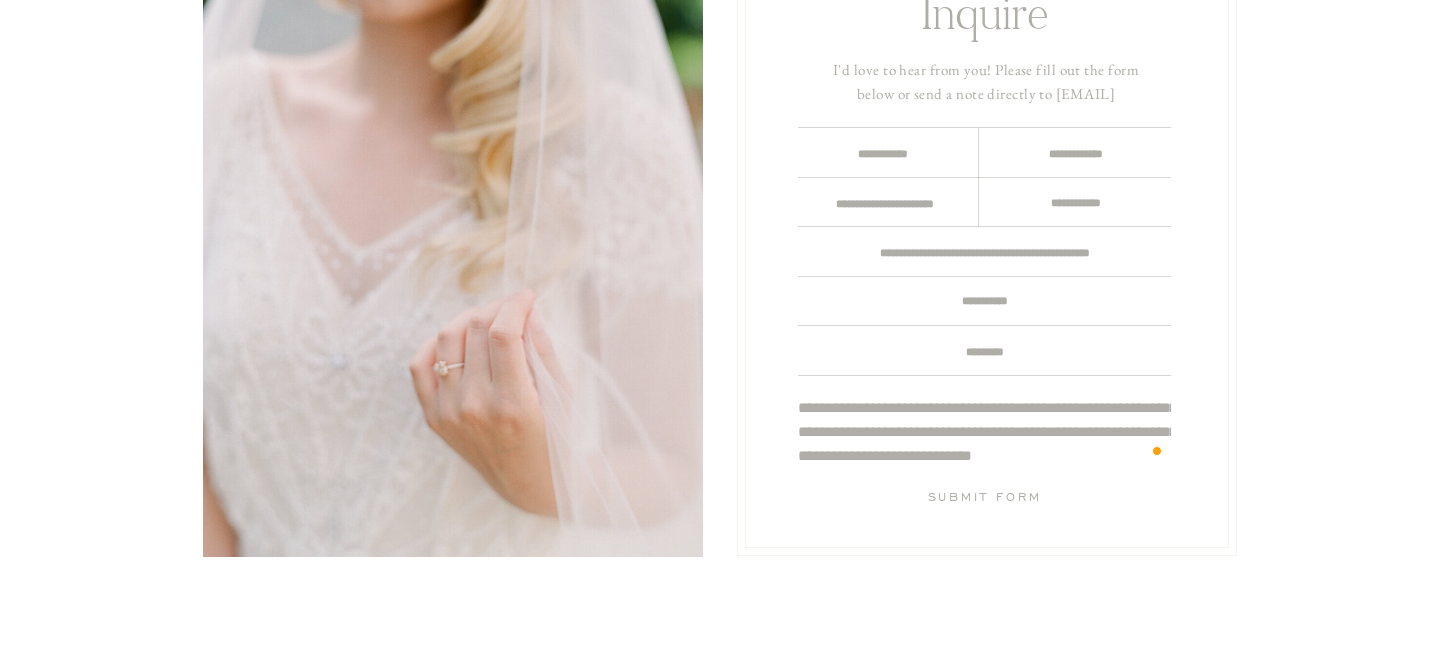 click on "**********" at bounding box center (984, 300) 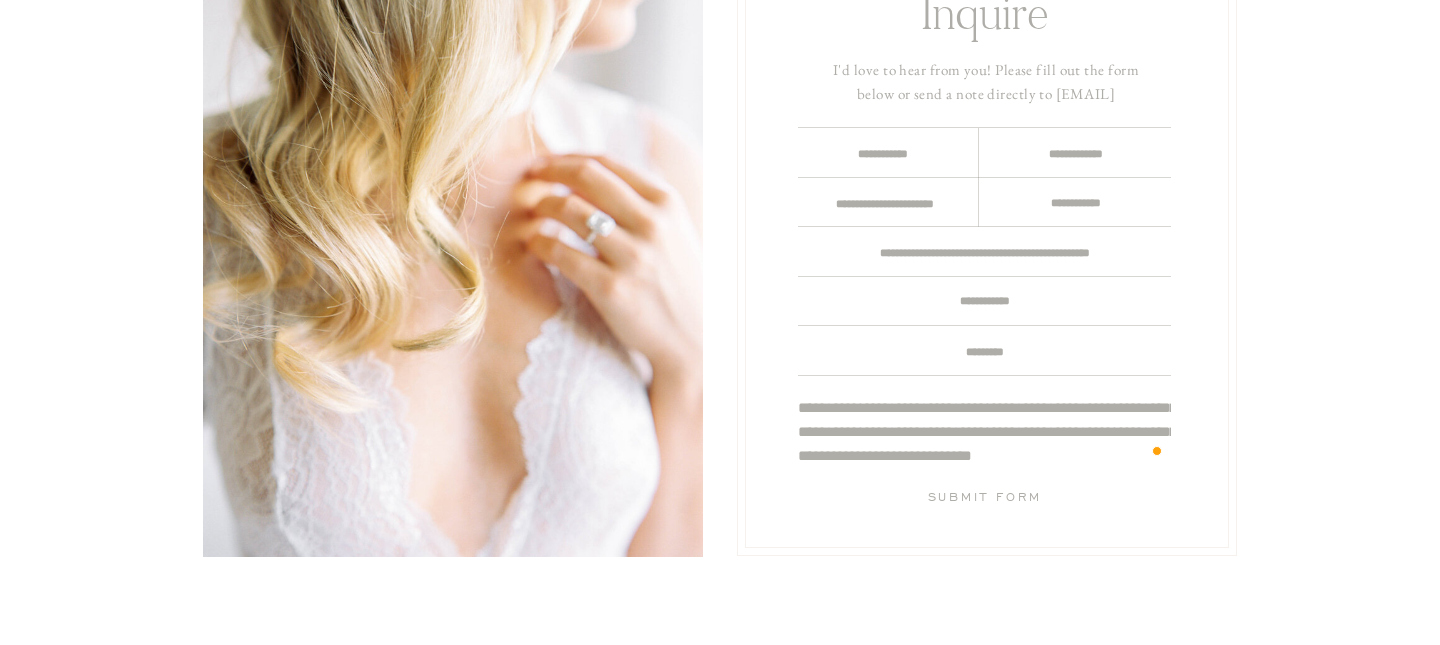 type on "**********" 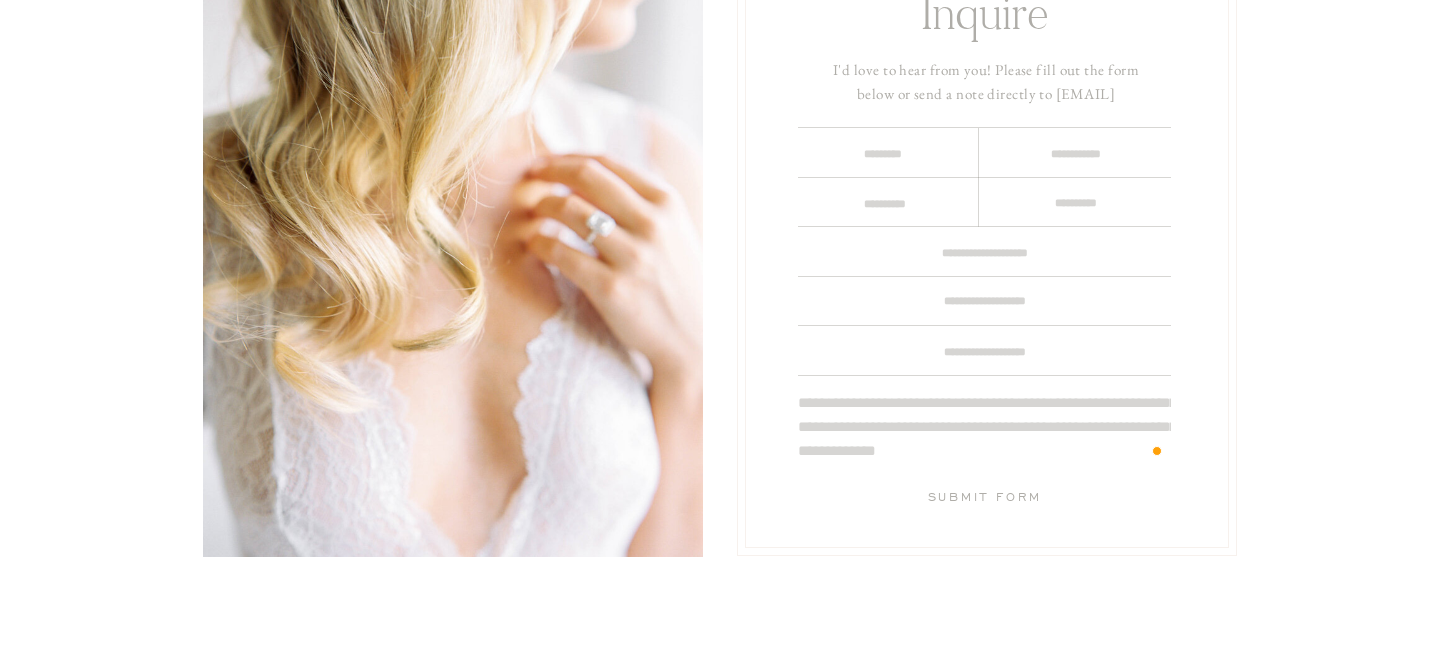 scroll, scrollTop: 0, scrollLeft: 0, axis: both 